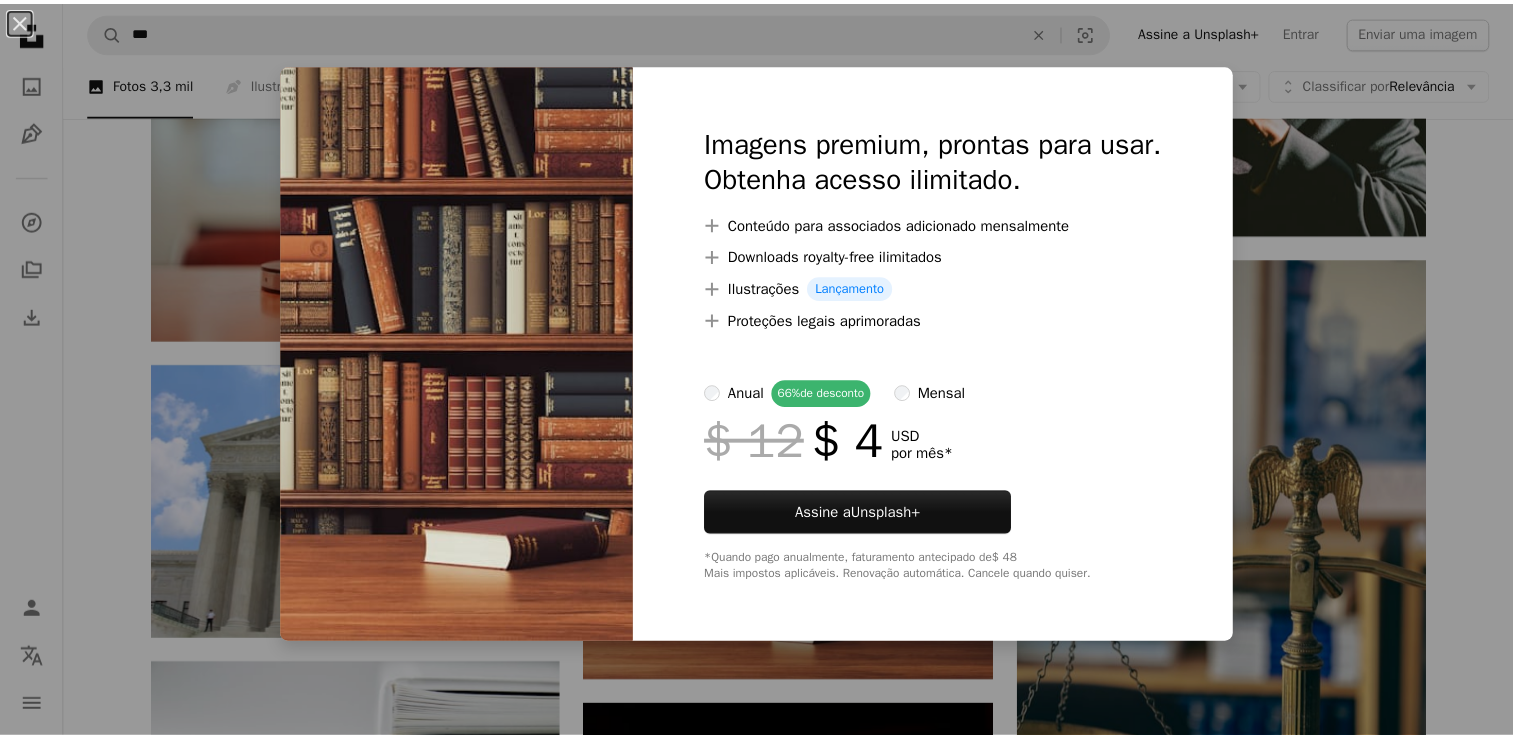 scroll, scrollTop: 8172, scrollLeft: 0, axis: vertical 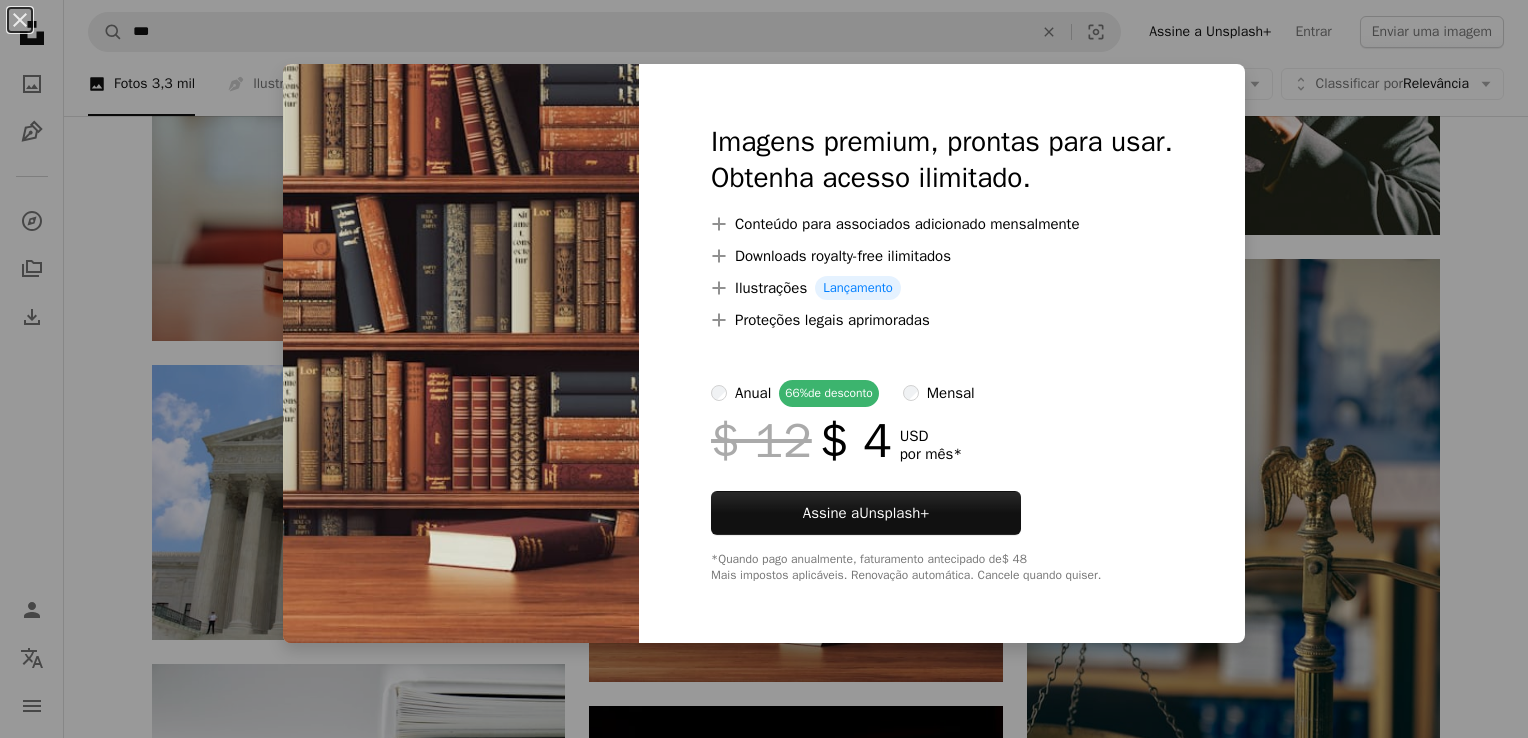 click on "An X shape Imagens premium, prontas para usar. Obtenha acesso ilimitado. A plus sign Conteúdo para associados adicionado mensalmente A plus sign Downloads royalty-free ilimitados A plus sign Ilustrações  Lançamento A plus sign Proteções legais aprimoradas anual 66%  de desconto mensal $ 12   $ 4 USD por mês * Assine a  Unsplash+ *Quando pago anualmente, faturamento antecipado de  $ 48 Mais impostos aplicáveis. Renovação automática. Cancele quando quiser." at bounding box center (764, 369) 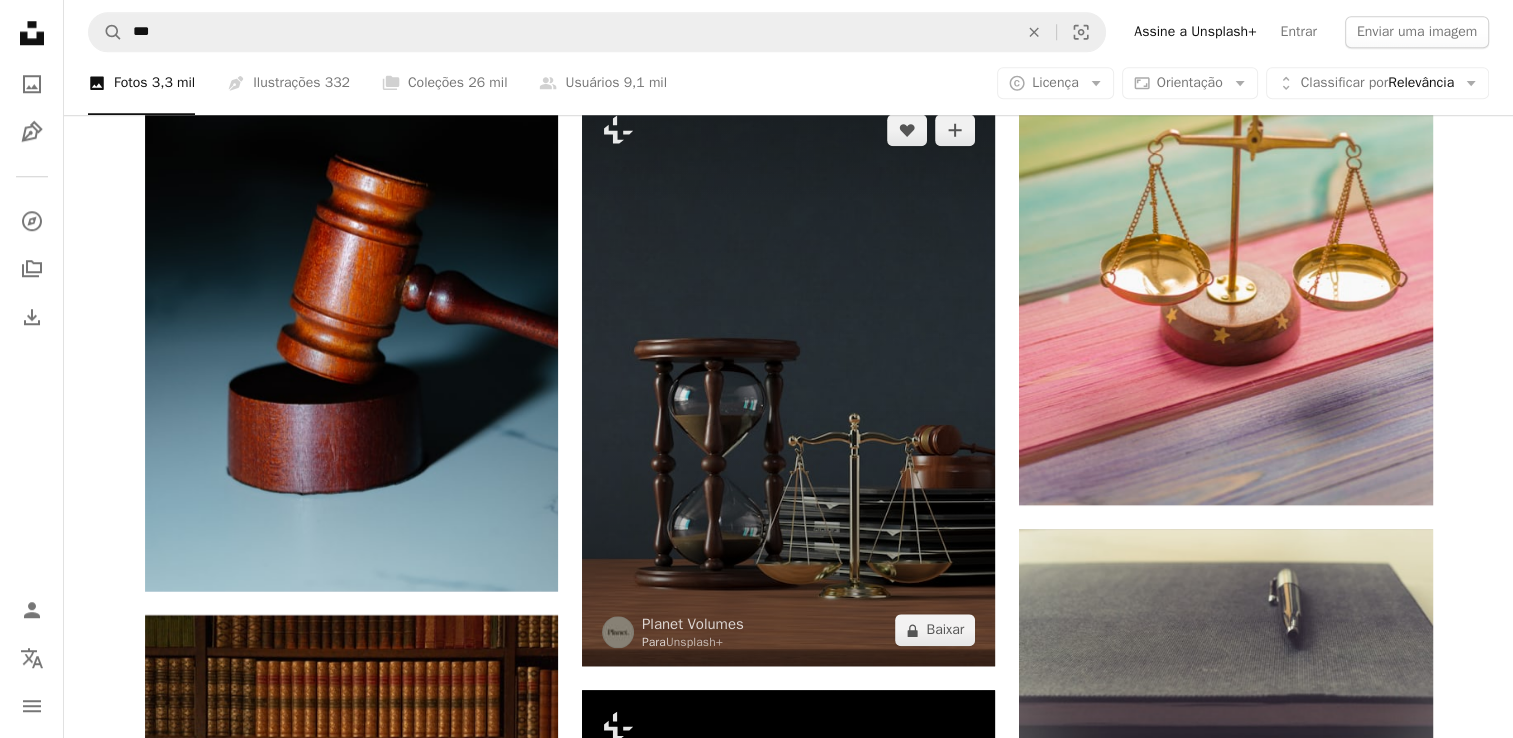 scroll, scrollTop: 9372, scrollLeft: 0, axis: vertical 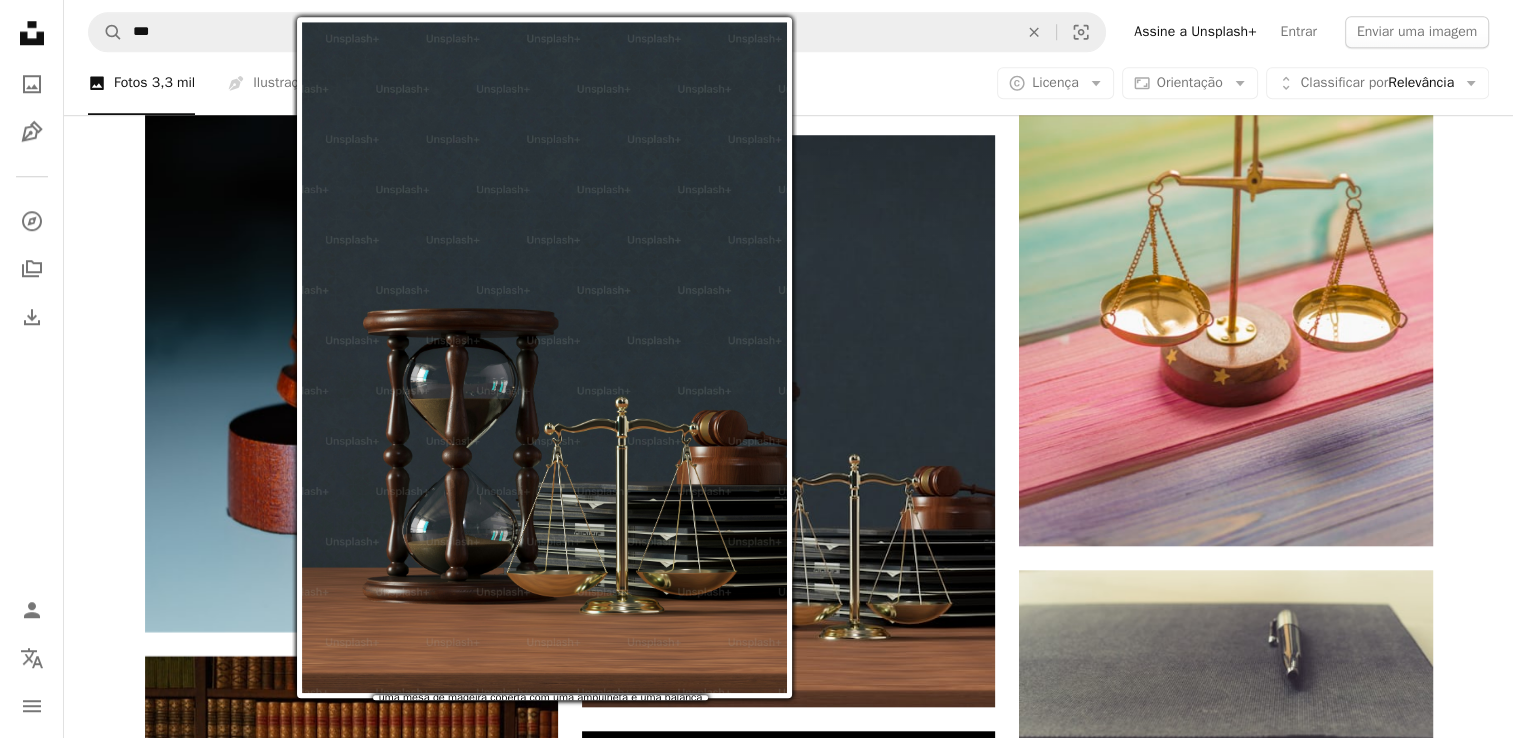 drag, startPoint x: 804, startPoint y: 299, endPoint x: 83, endPoint y: 305, distance: 721.02496 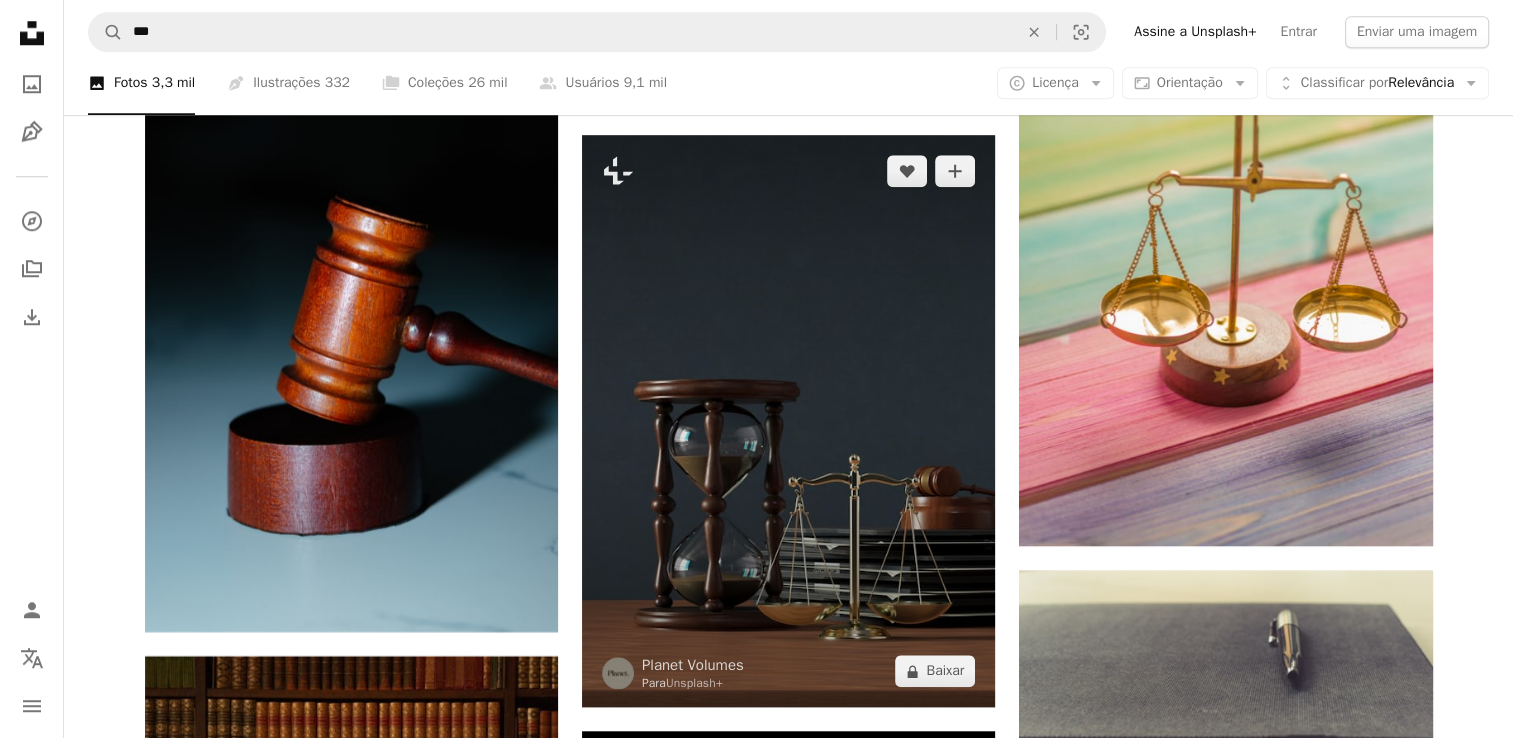 click at bounding box center [788, 421] 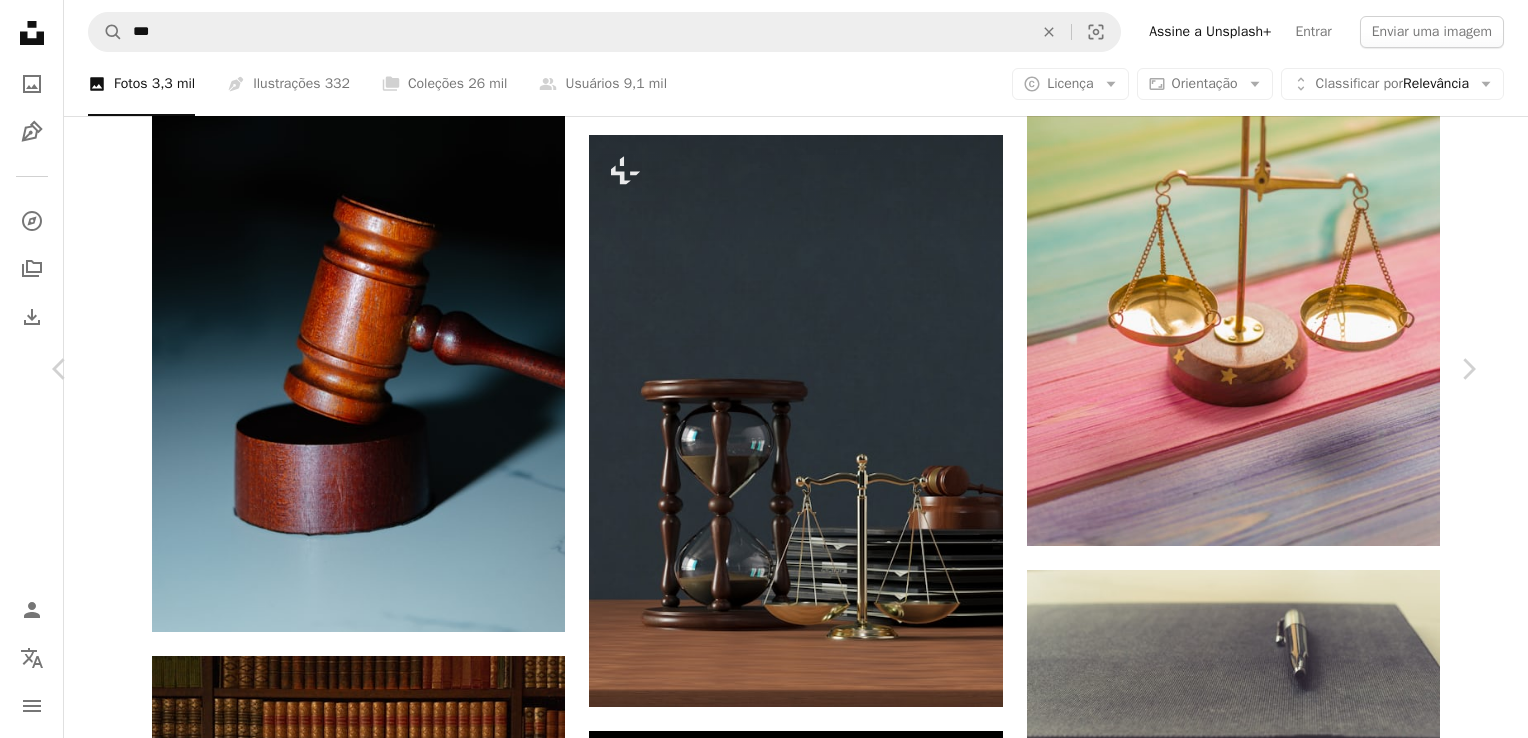 click 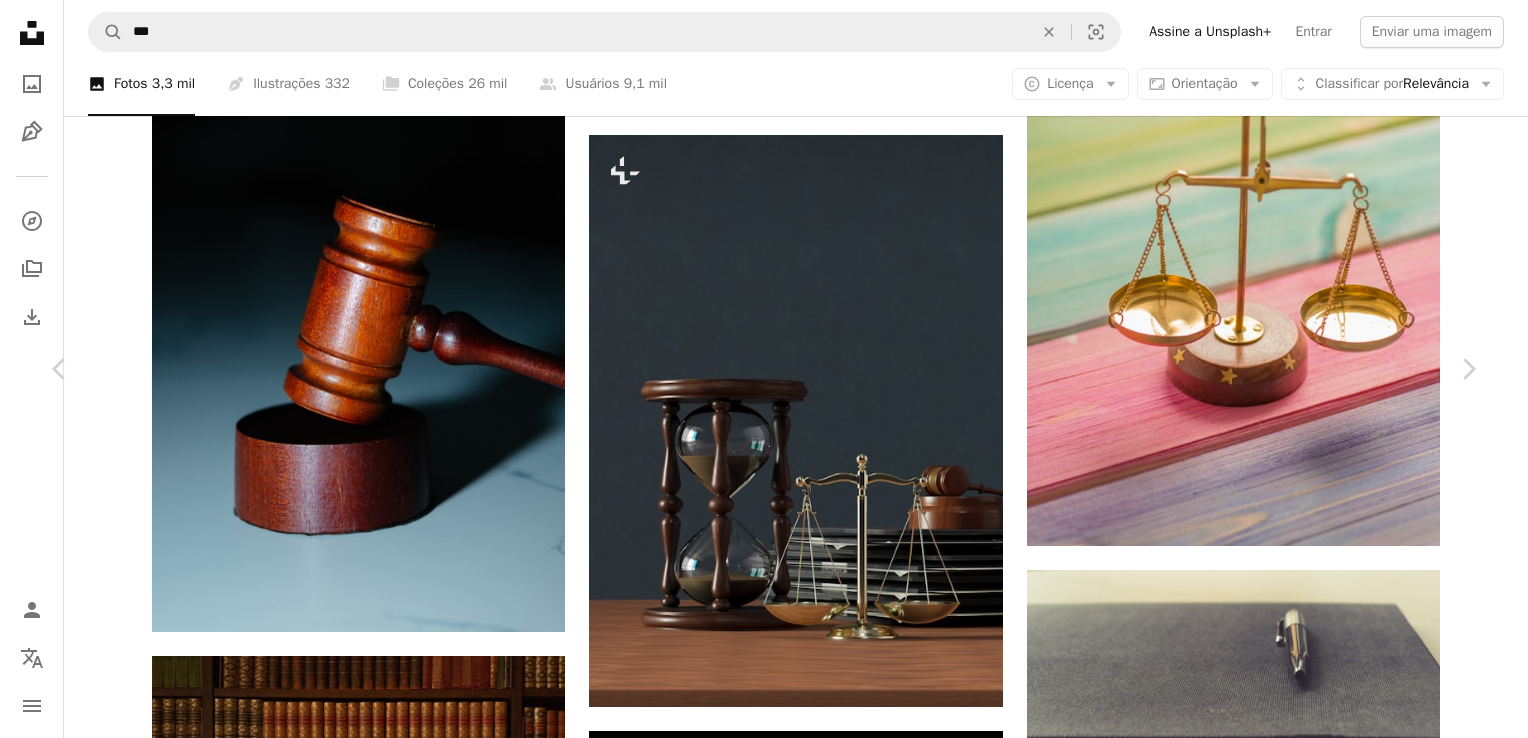 click on "An X shape" at bounding box center (20, 20) 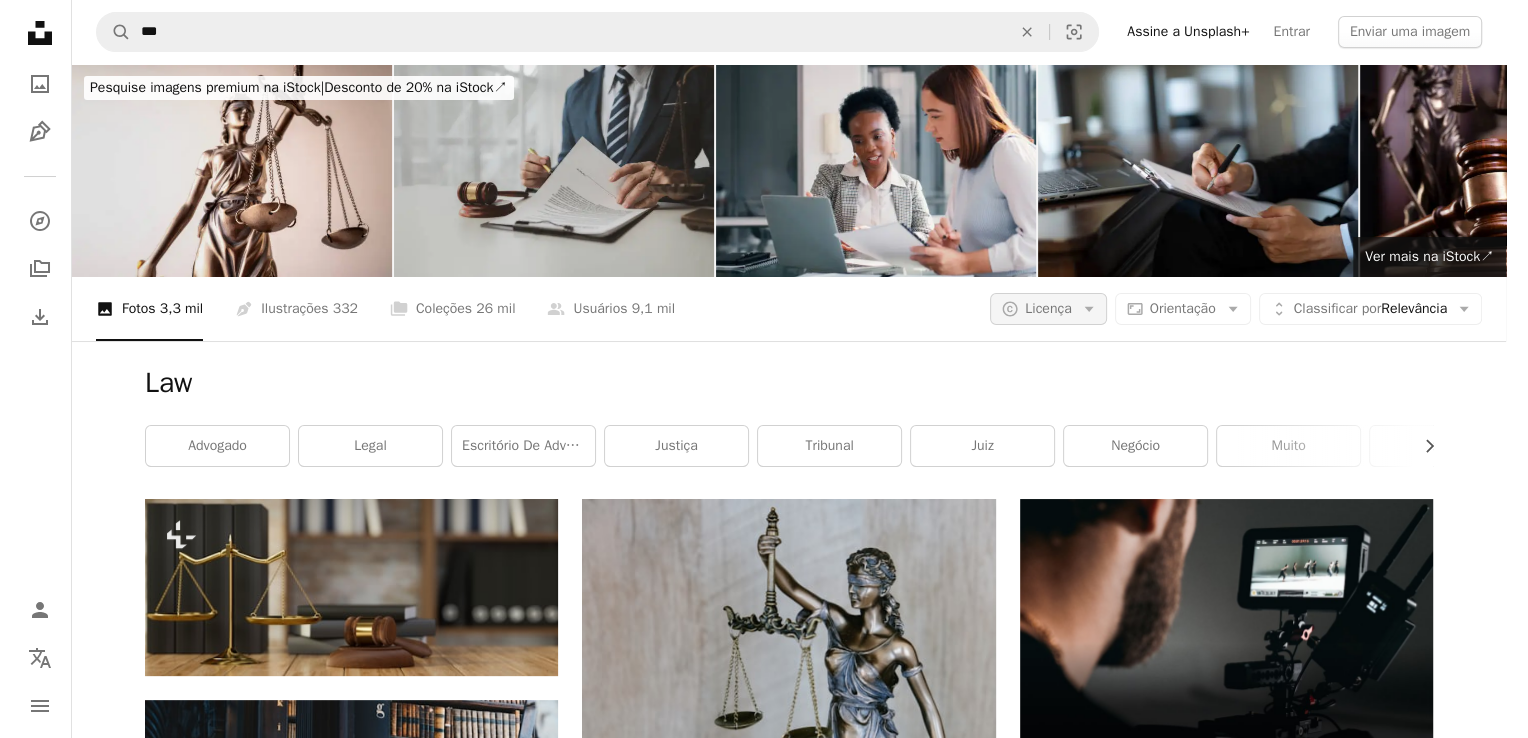 scroll, scrollTop: 0, scrollLeft: 0, axis: both 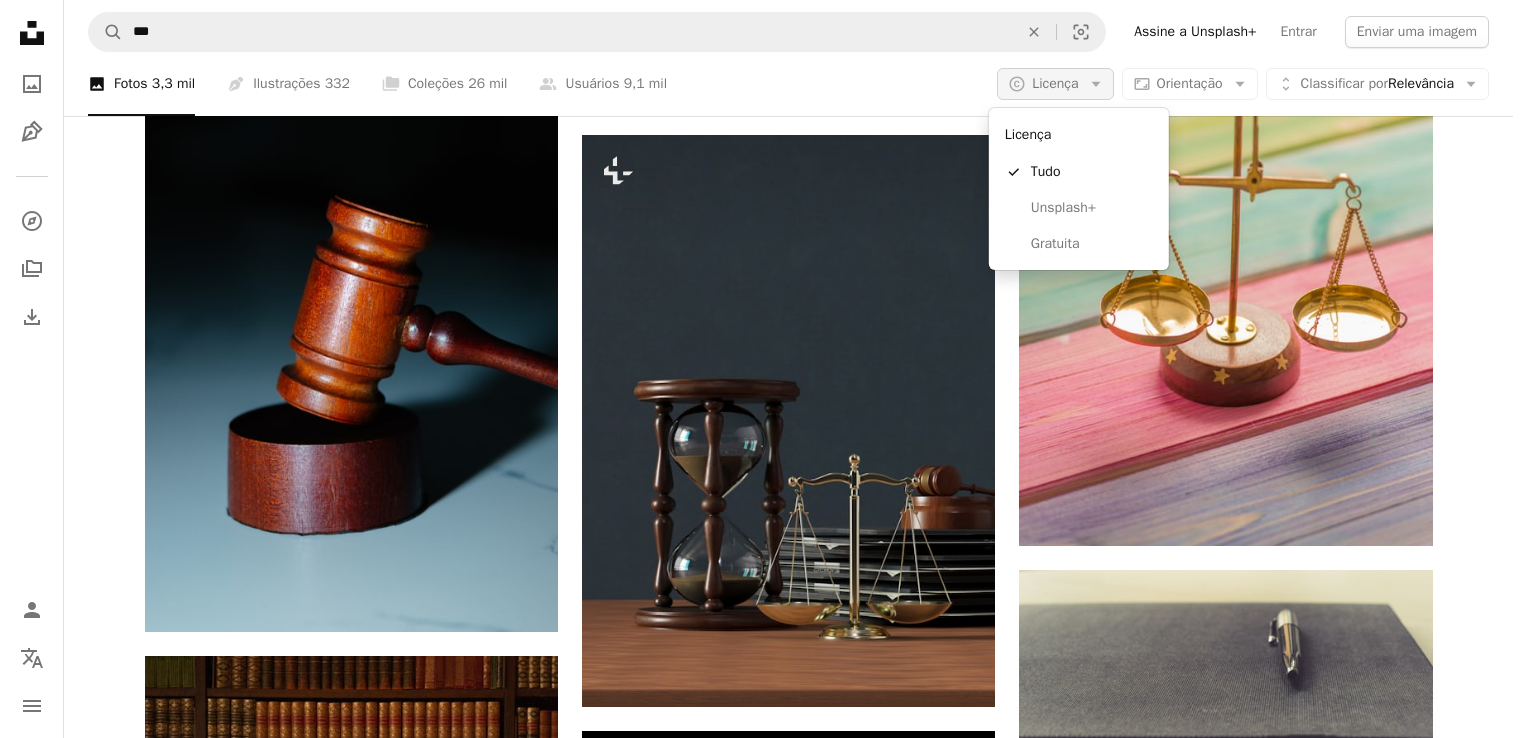 click on "Licença" at bounding box center (1055, 83) 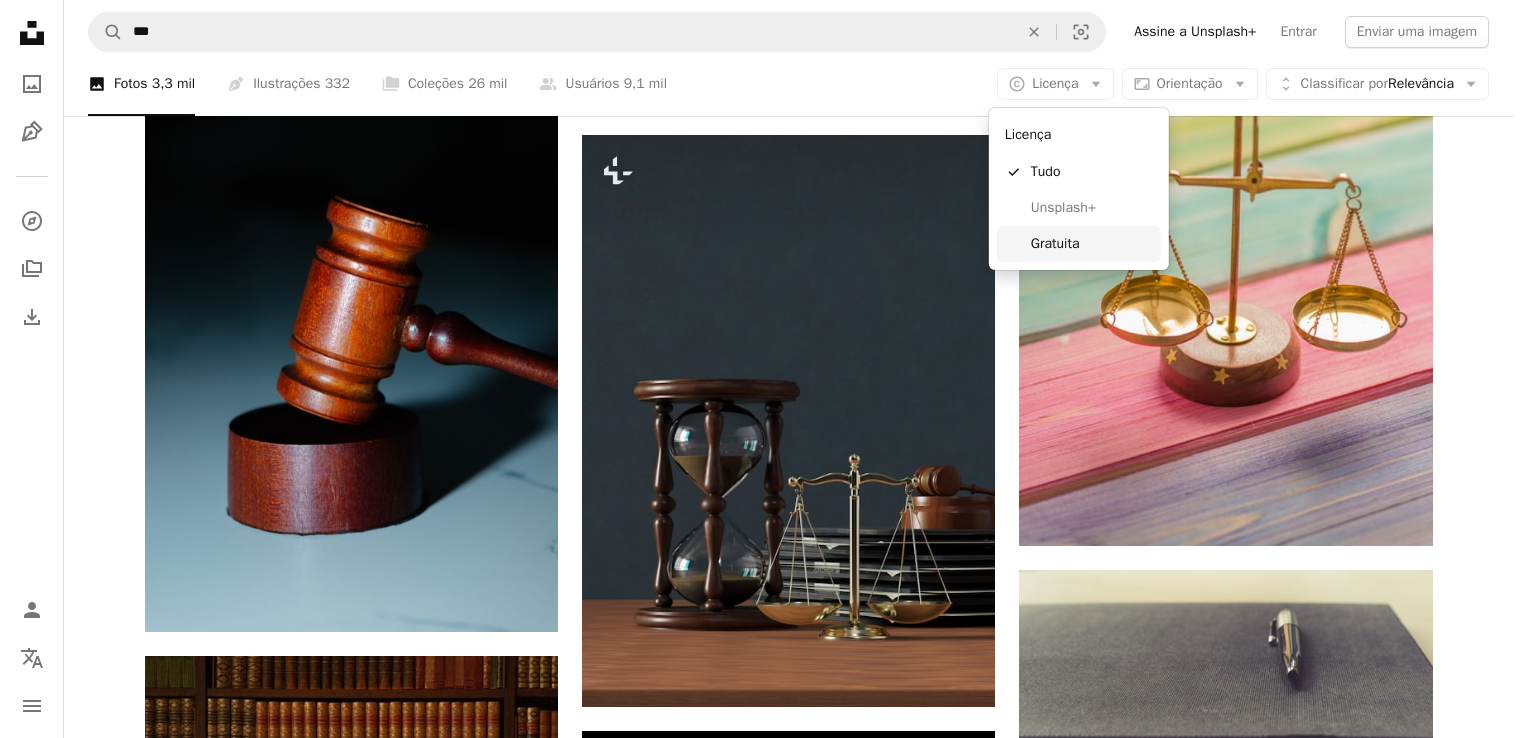 click on "Gratuita" at bounding box center [1092, 244] 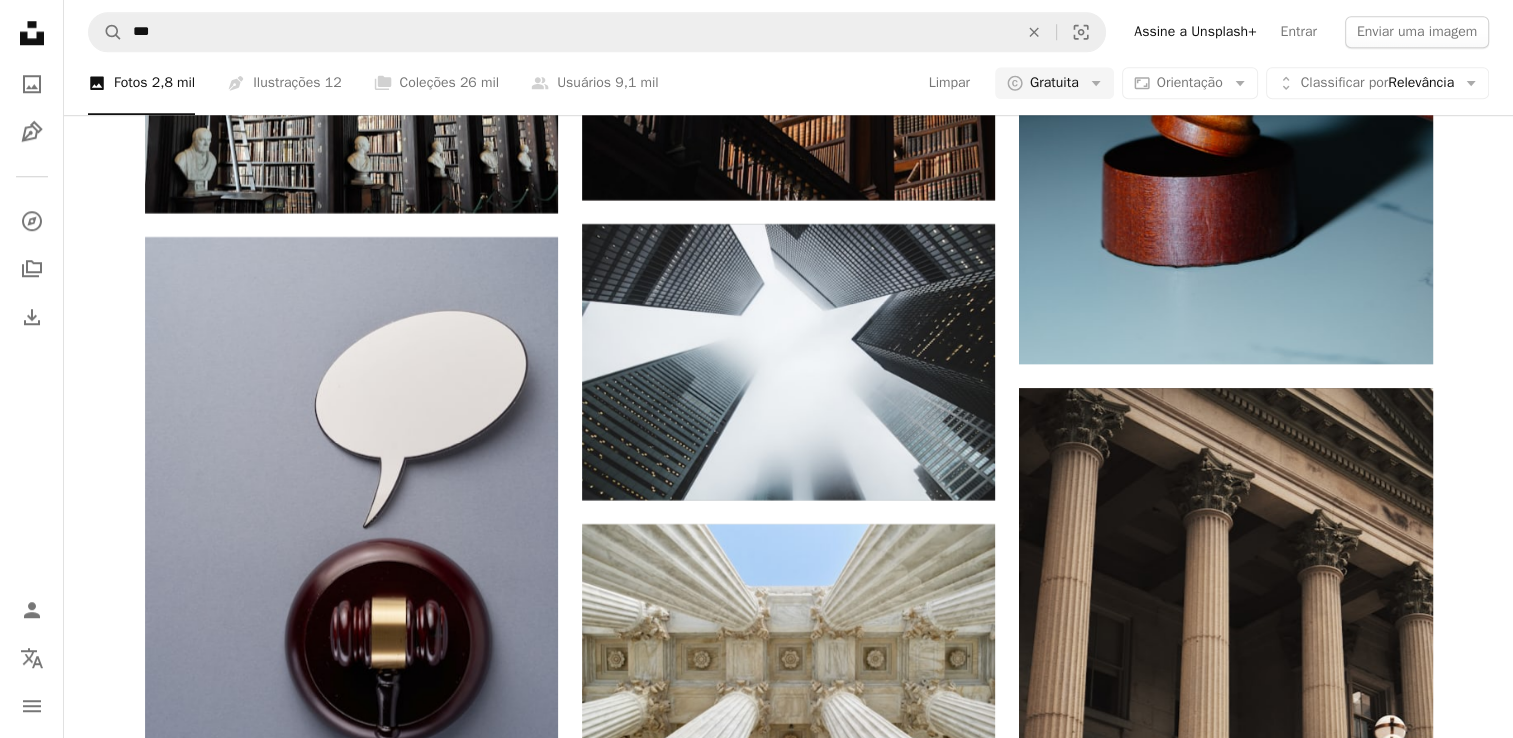 scroll, scrollTop: 13300, scrollLeft: 0, axis: vertical 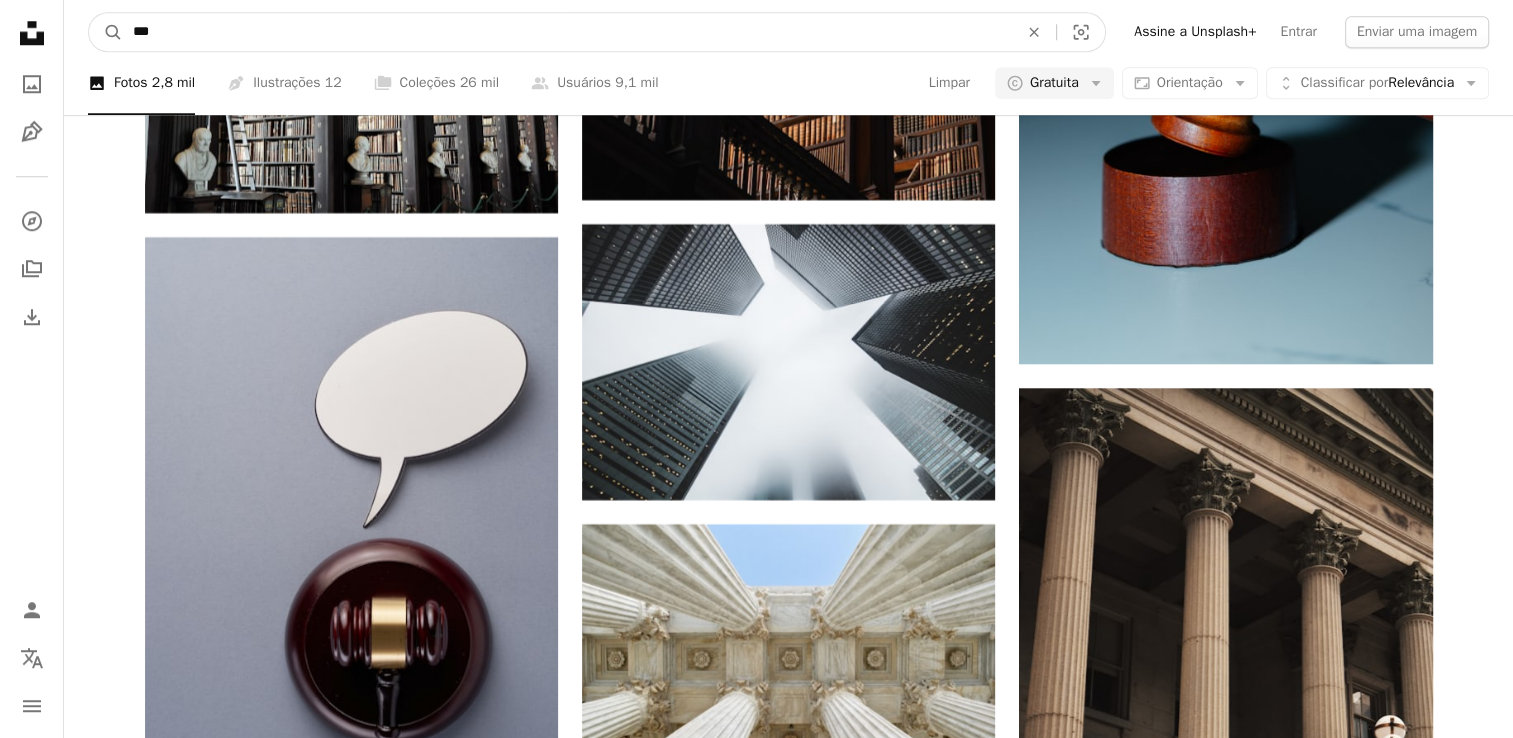 drag, startPoint x: 294, startPoint y: 25, endPoint x: 46, endPoint y: 30, distance: 248.0504 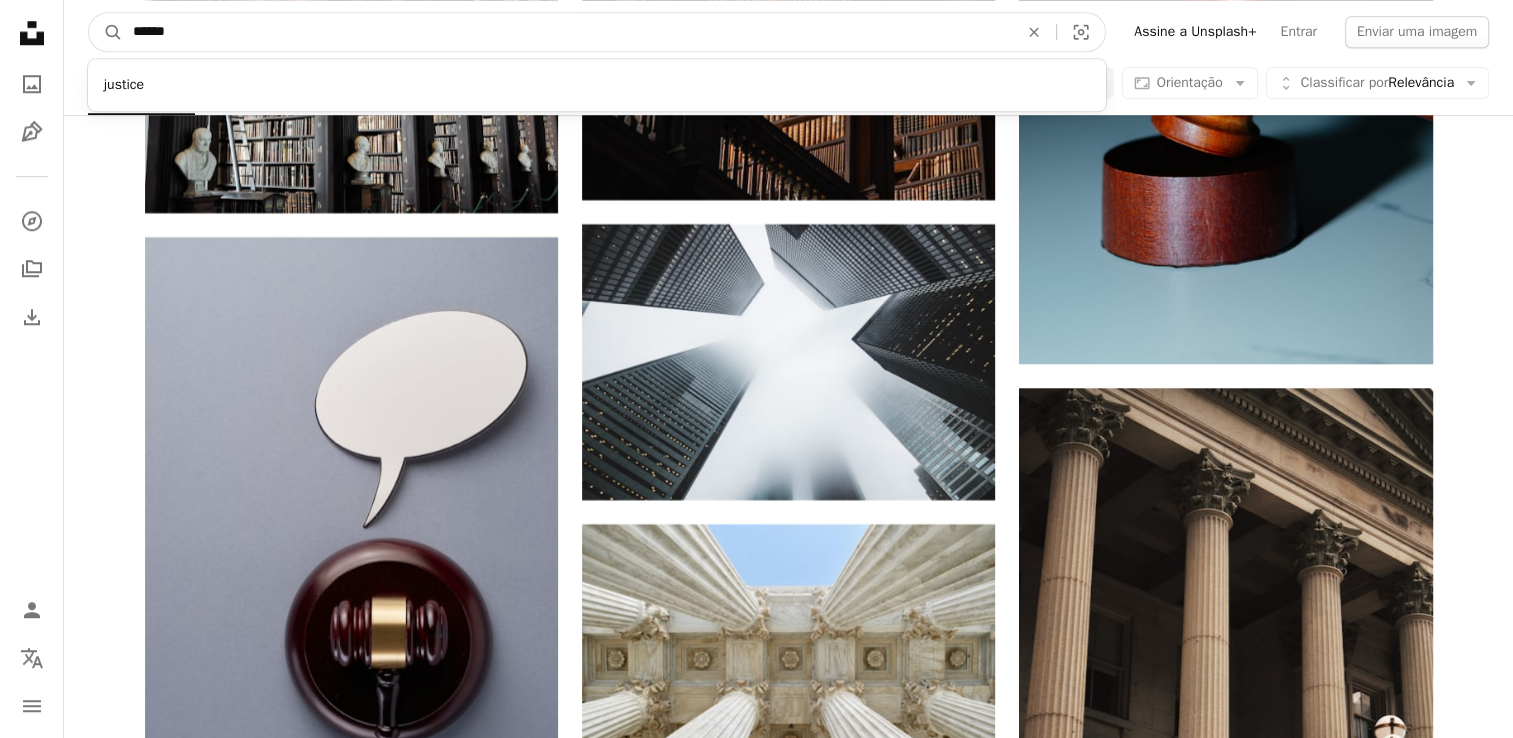 type on "*******" 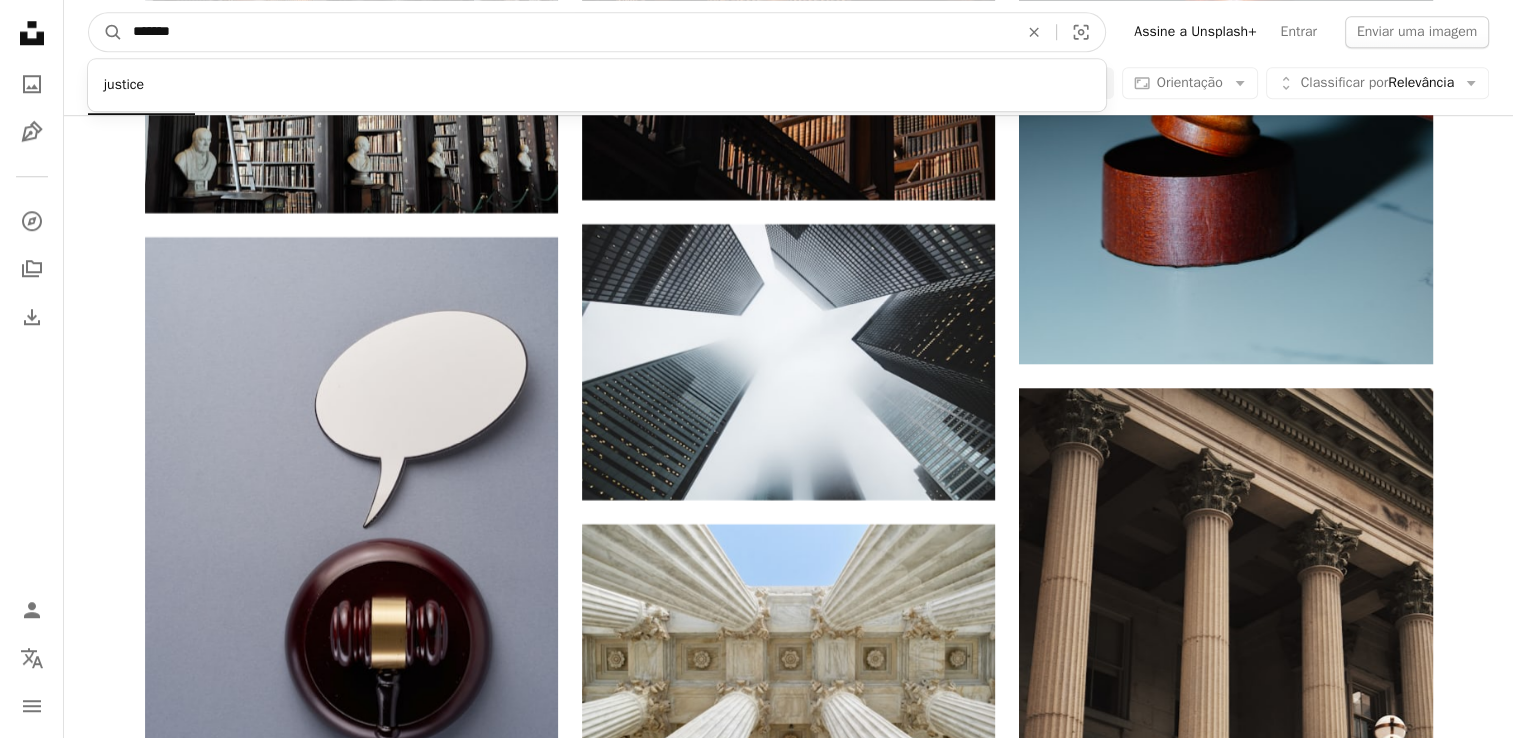 click on "A magnifying glass" at bounding box center [106, 32] 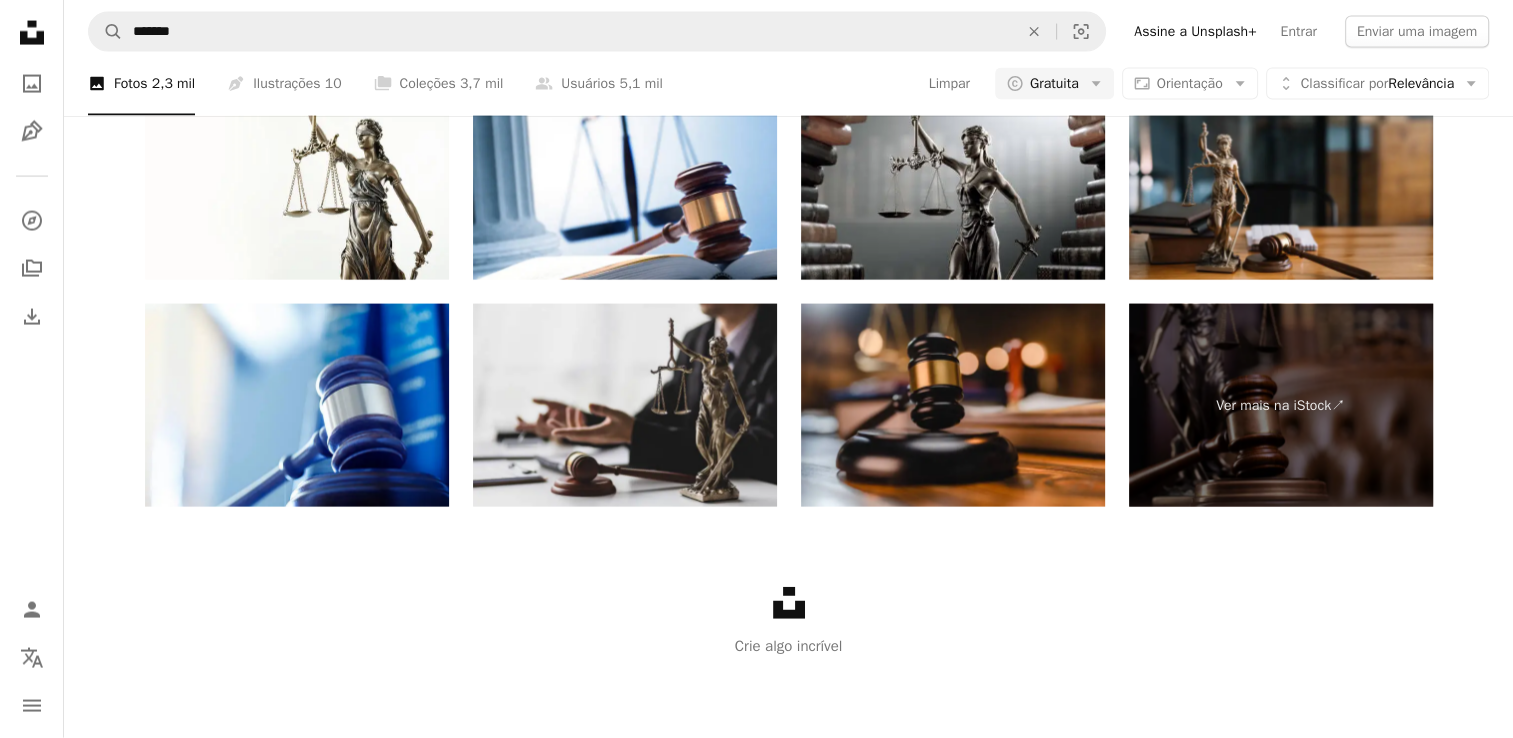 scroll, scrollTop: 3369, scrollLeft: 0, axis: vertical 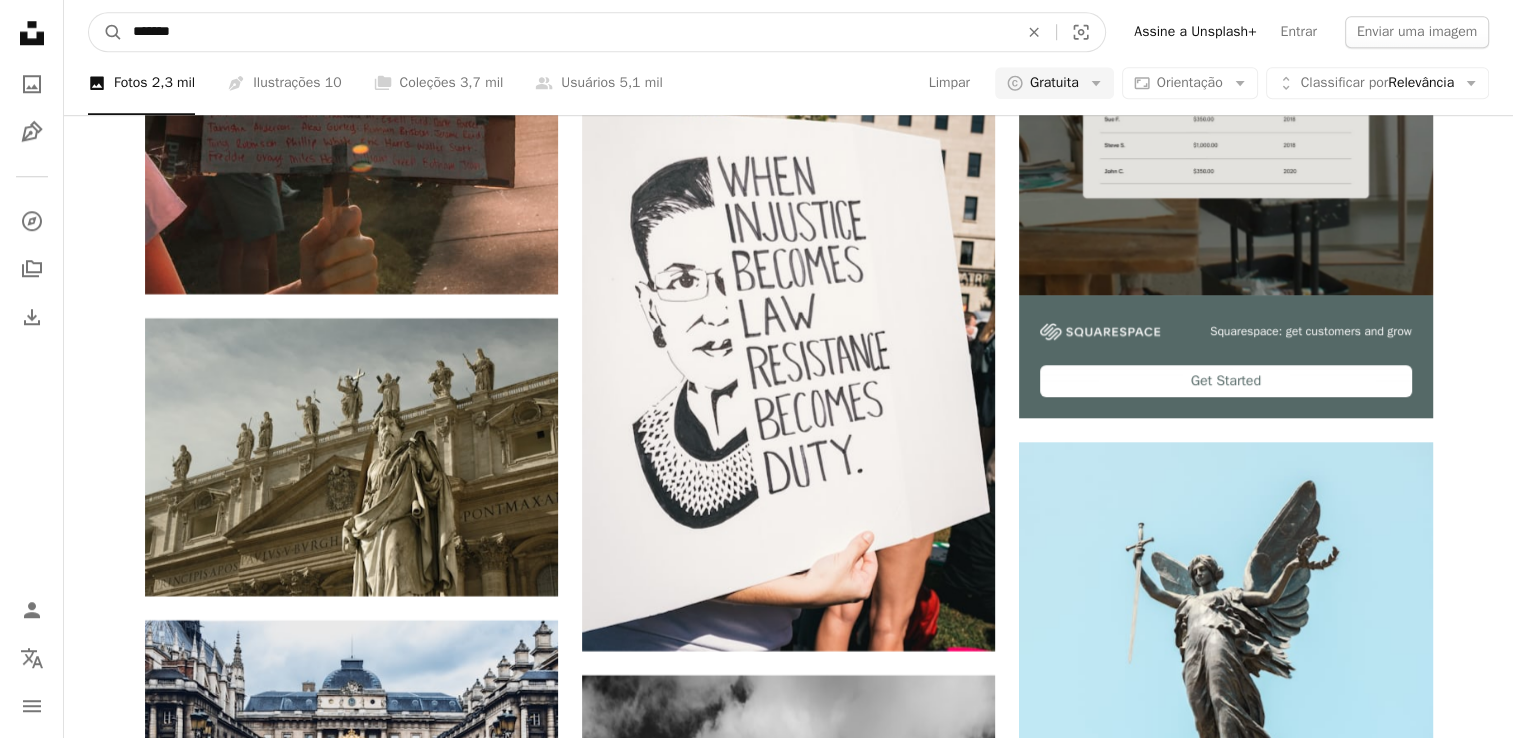 click on "*******" at bounding box center (567, 32) 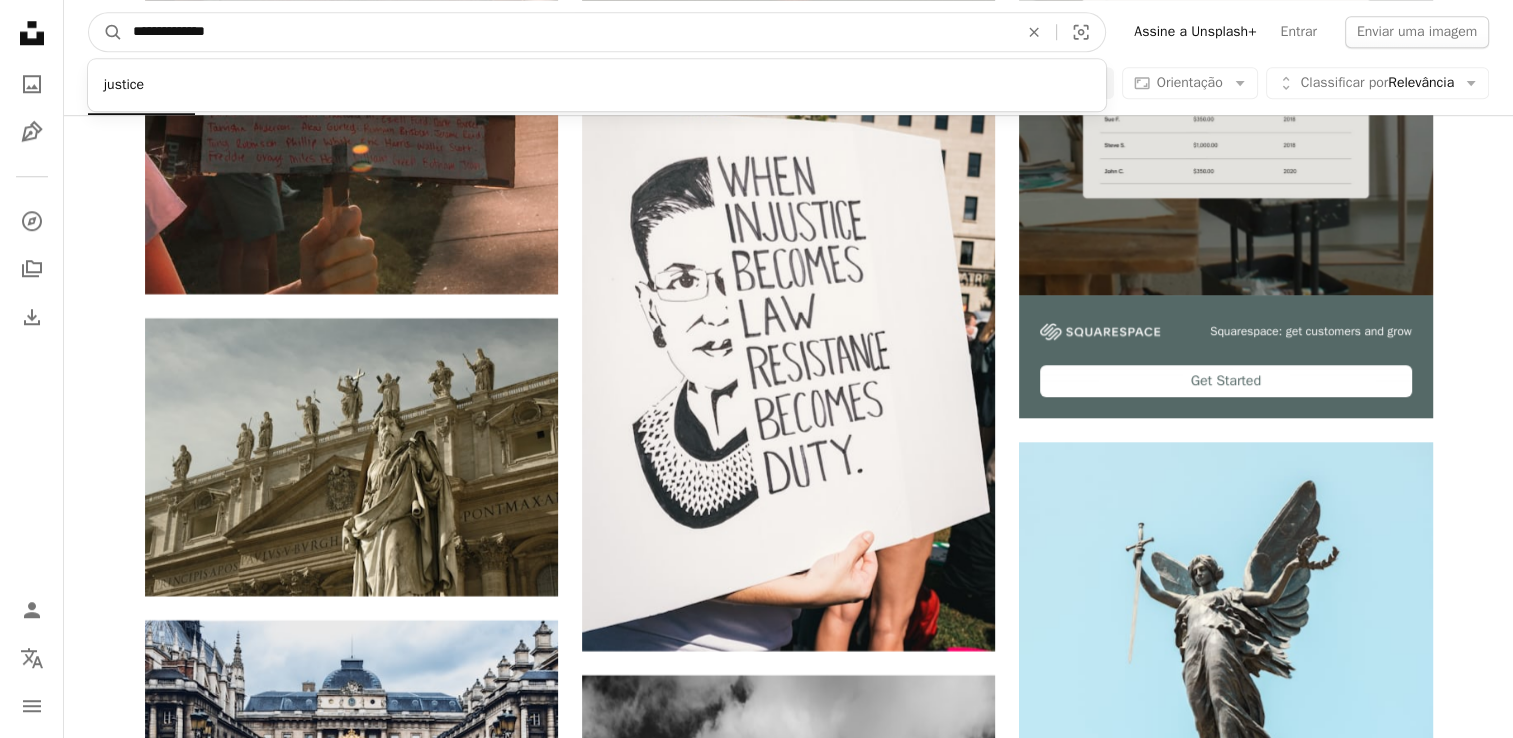 type on "**********" 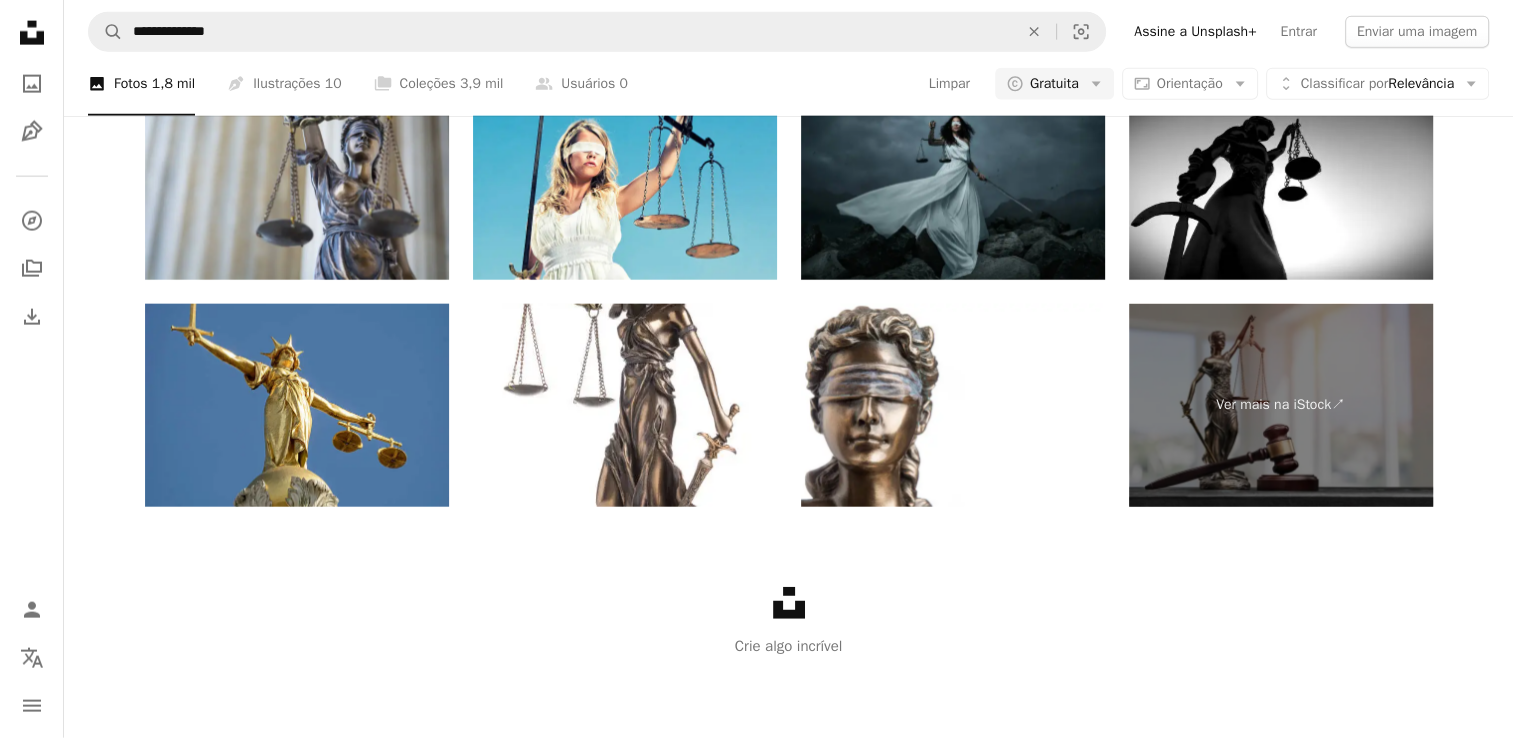 scroll, scrollTop: 2400, scrollLeft: 0, axis: vertical 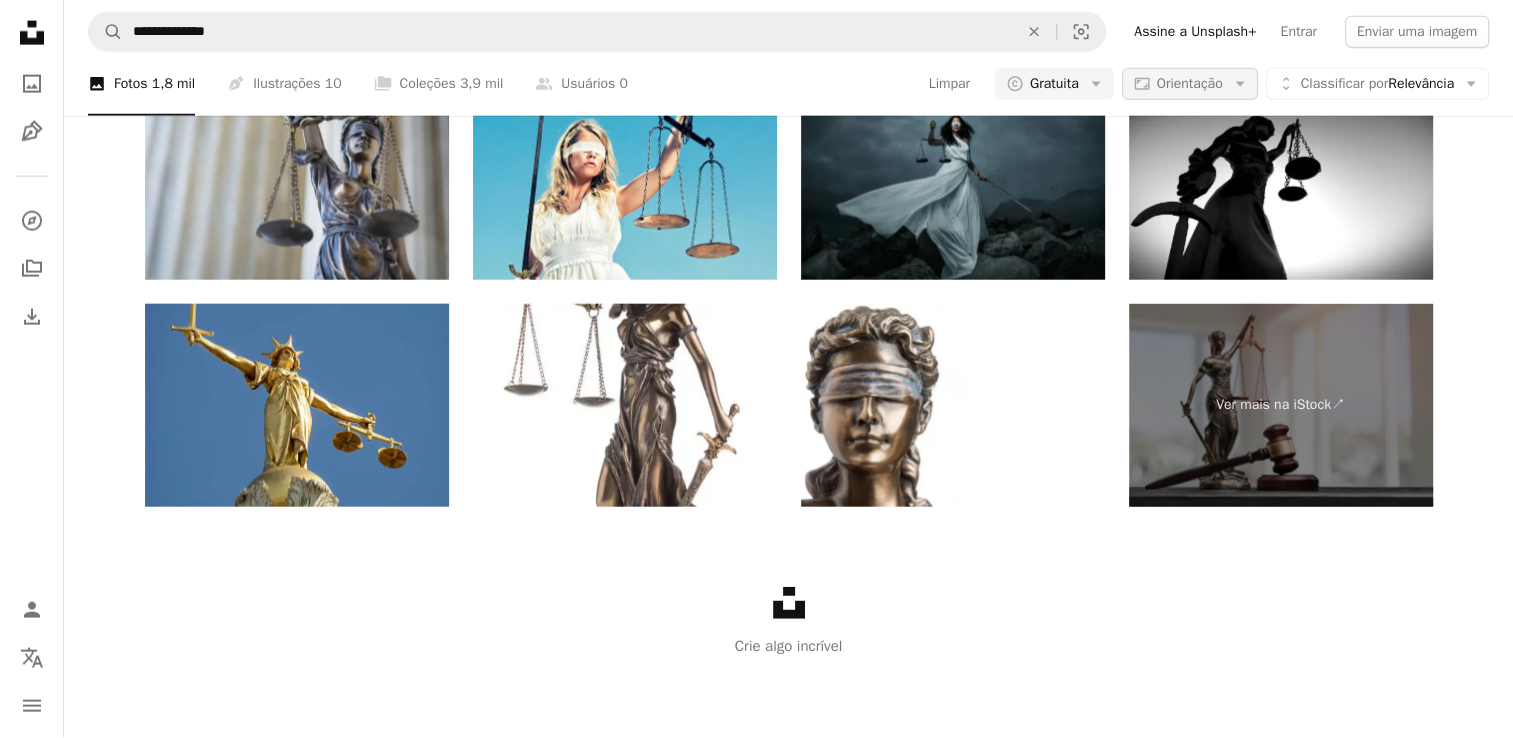 click on "Aspect ratio Orientação Arrow down" at bounding box center (1190, 84) 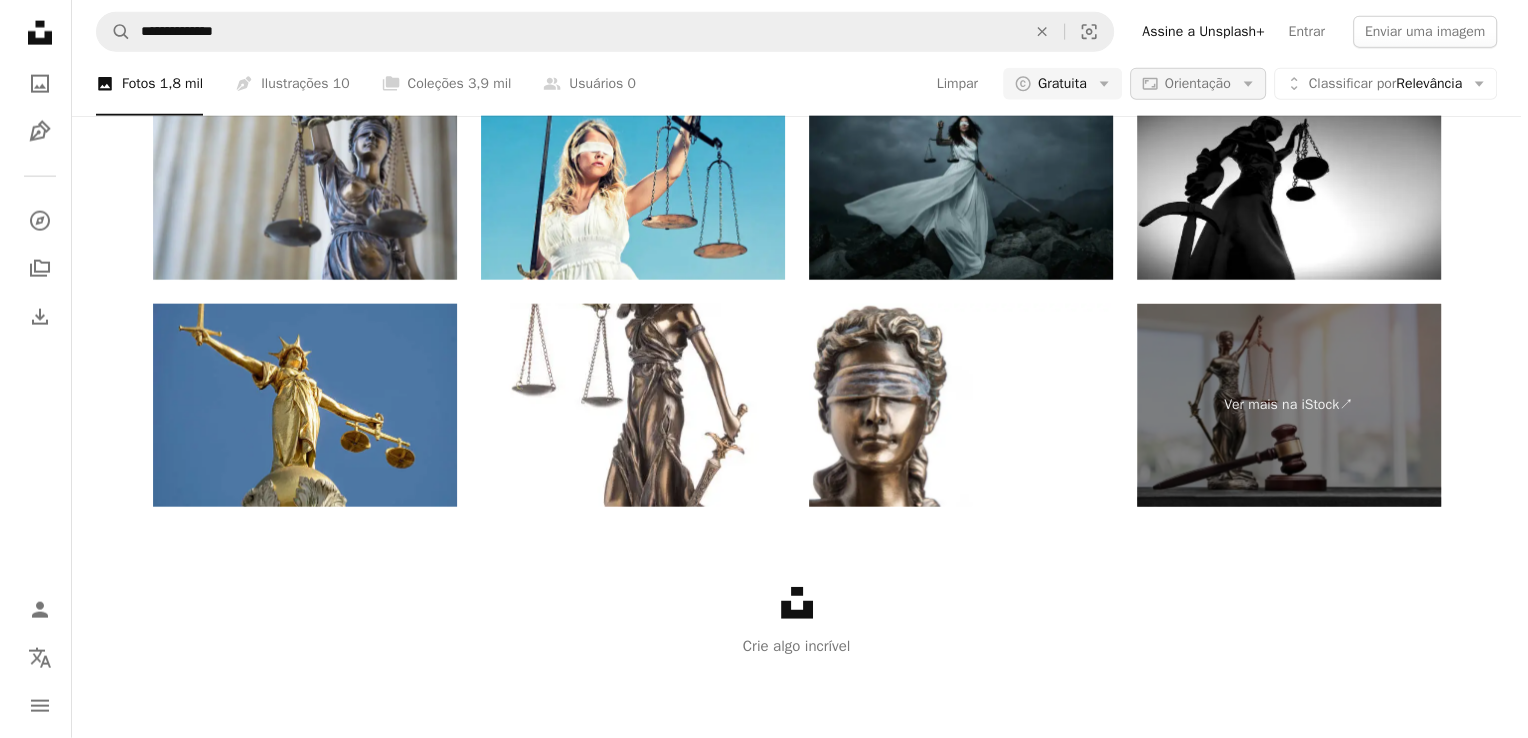 scroll, scrollTop: 0, scrollLeft: 0, axis: both 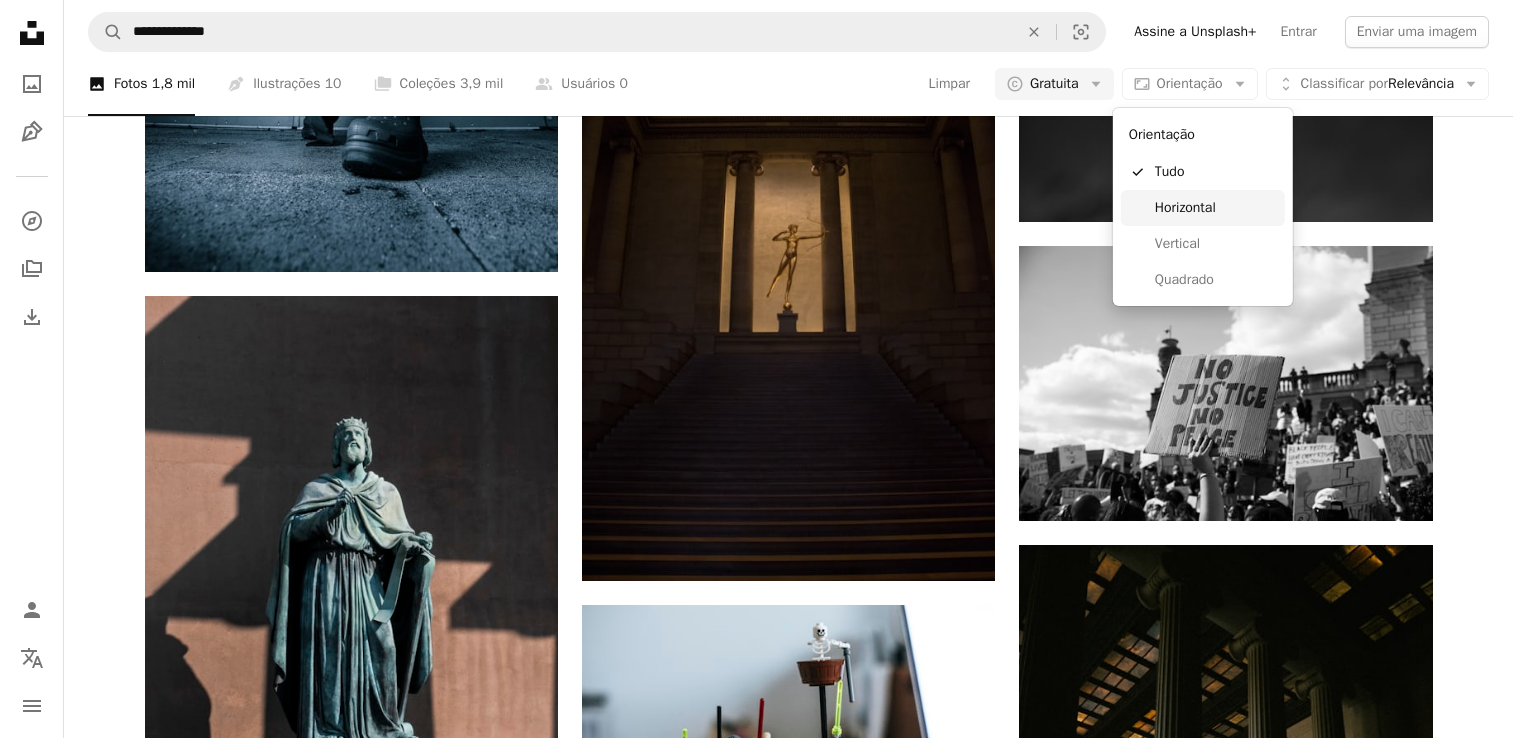 click on "Horizontal" at bounding box center [1216, 208] 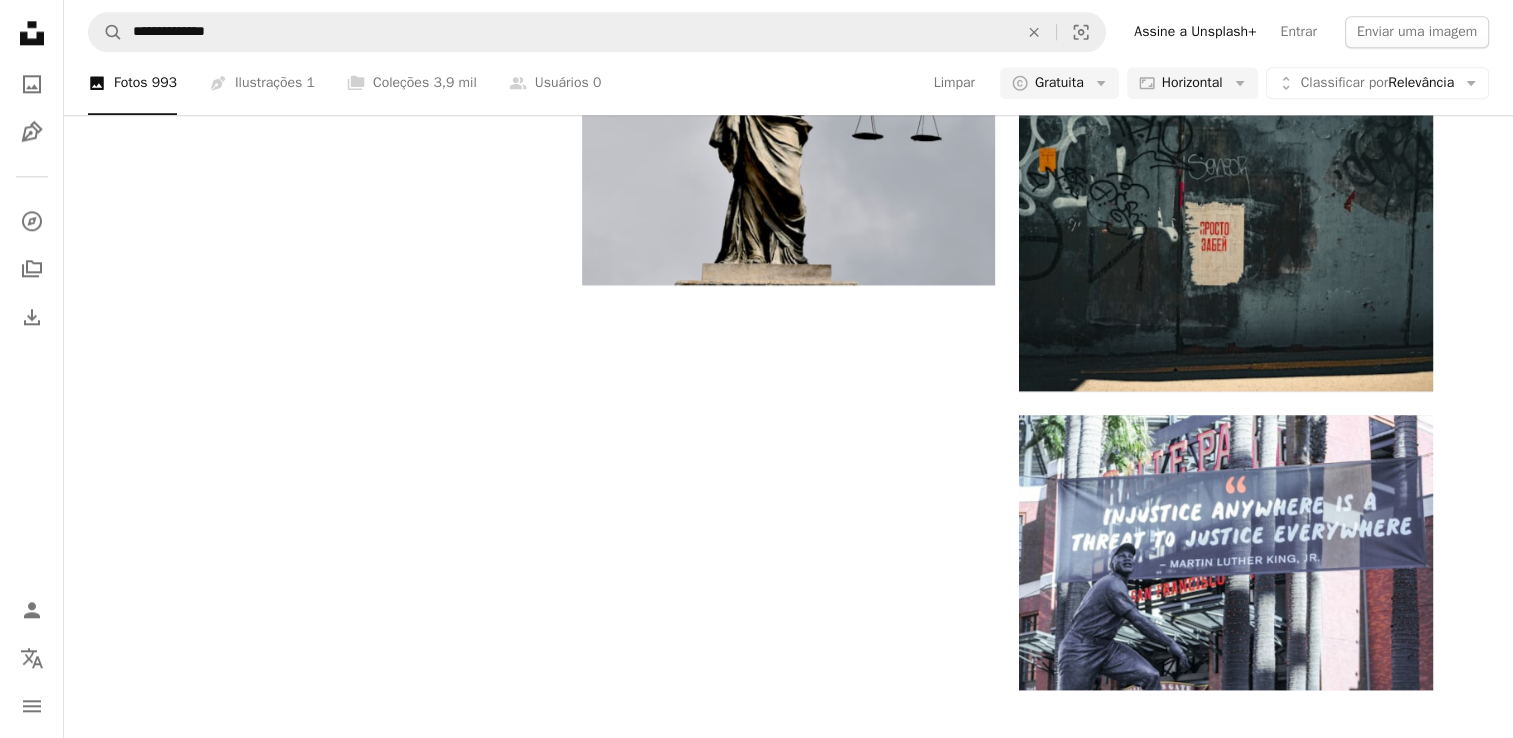 scroll, scrollTop: 1400, scrollLeft: 0, axis: vertical 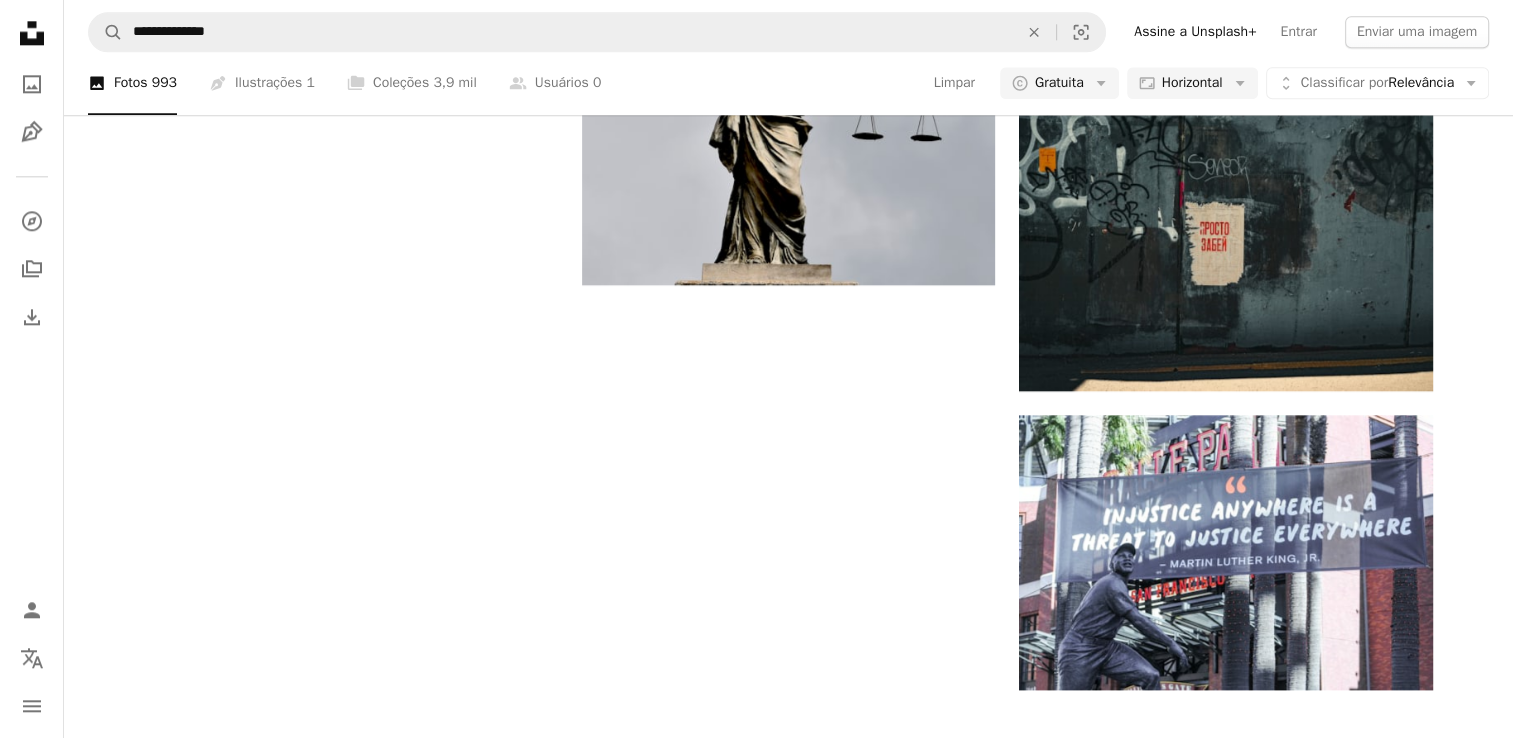 click on "Carregar mais" at bounding box center [789, 770] 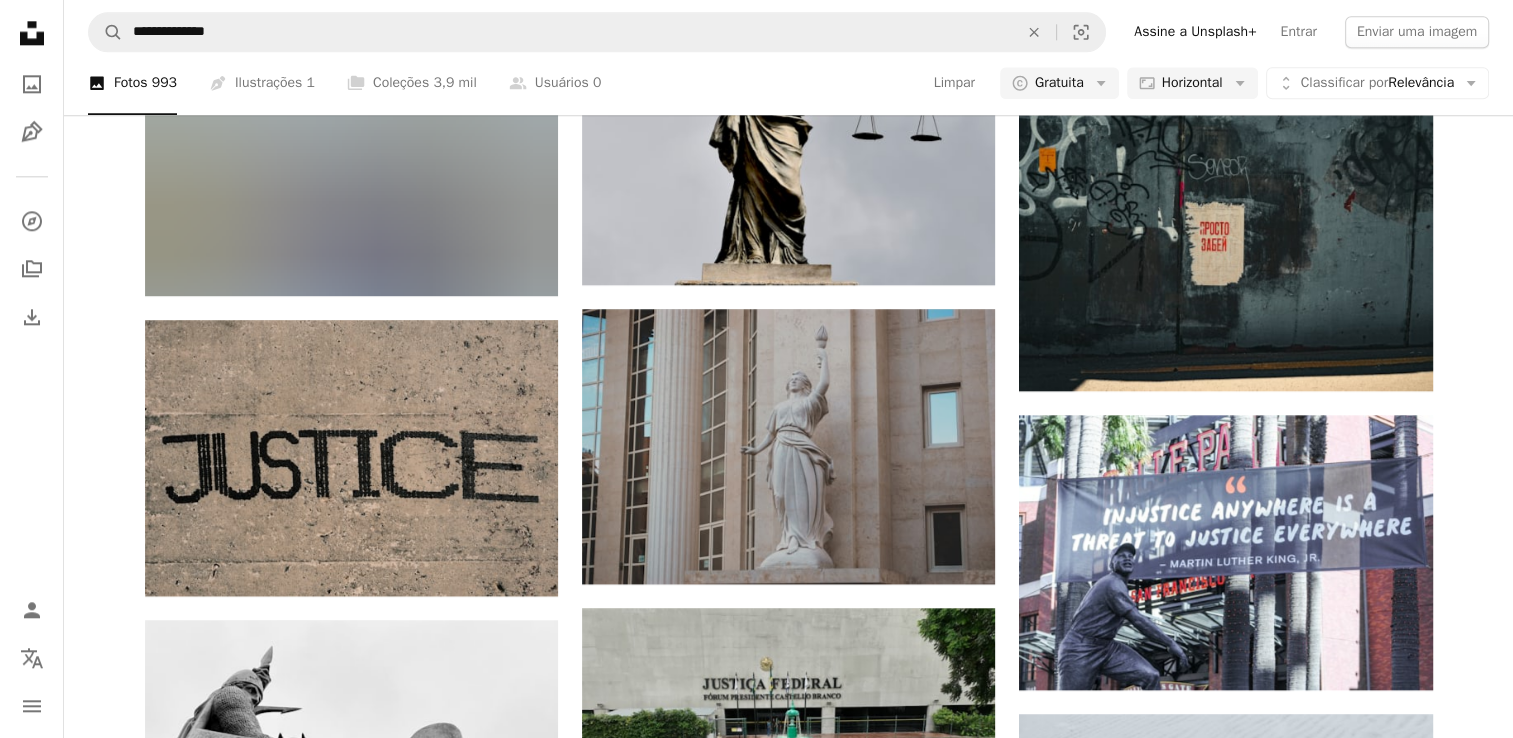 scroll, scrollTop: 9800, scrollLeft: 0, axis: vertical 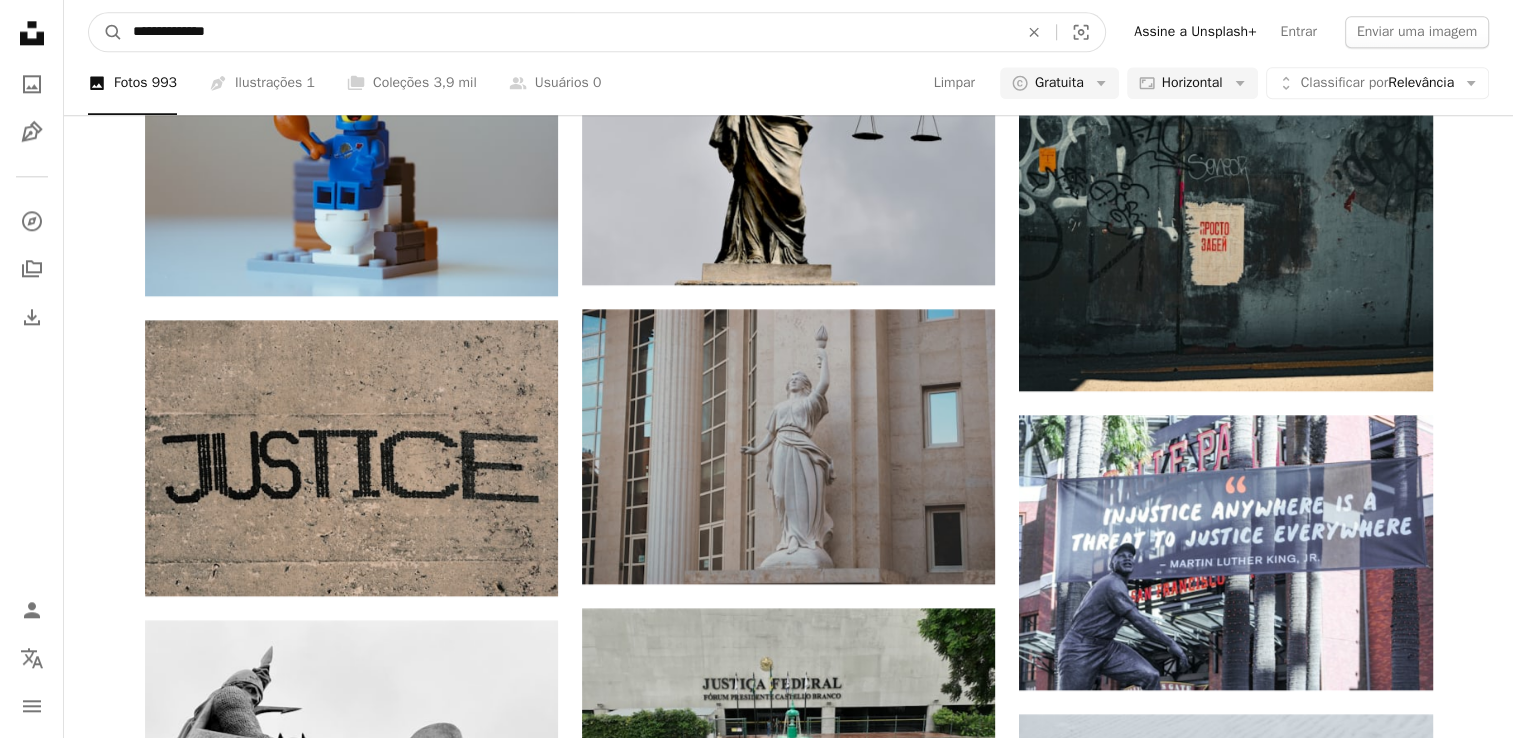 click on "**********" at bounding box center [567, 32] 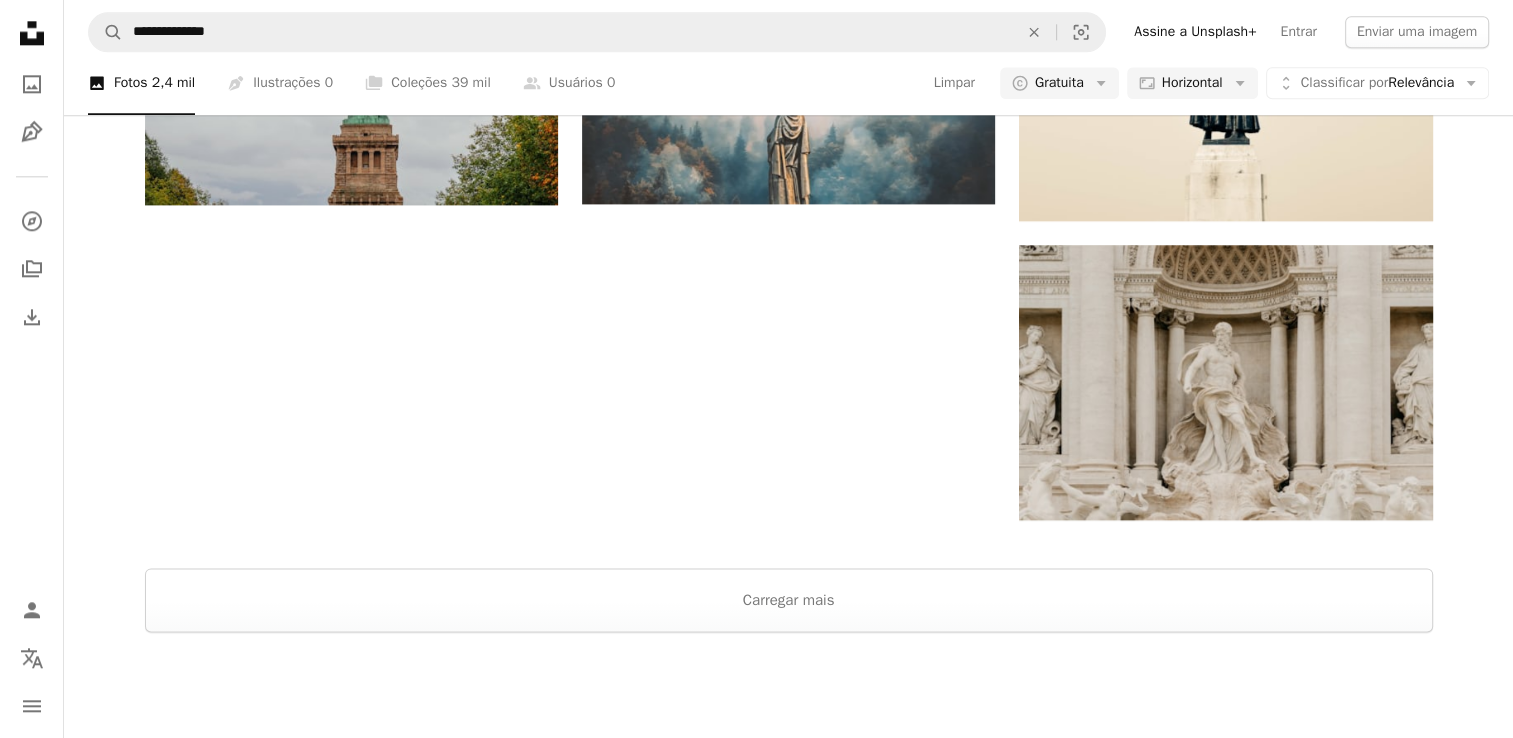 scroll, scrollTop: 1900, scrollLeft: 0, axis: vertical 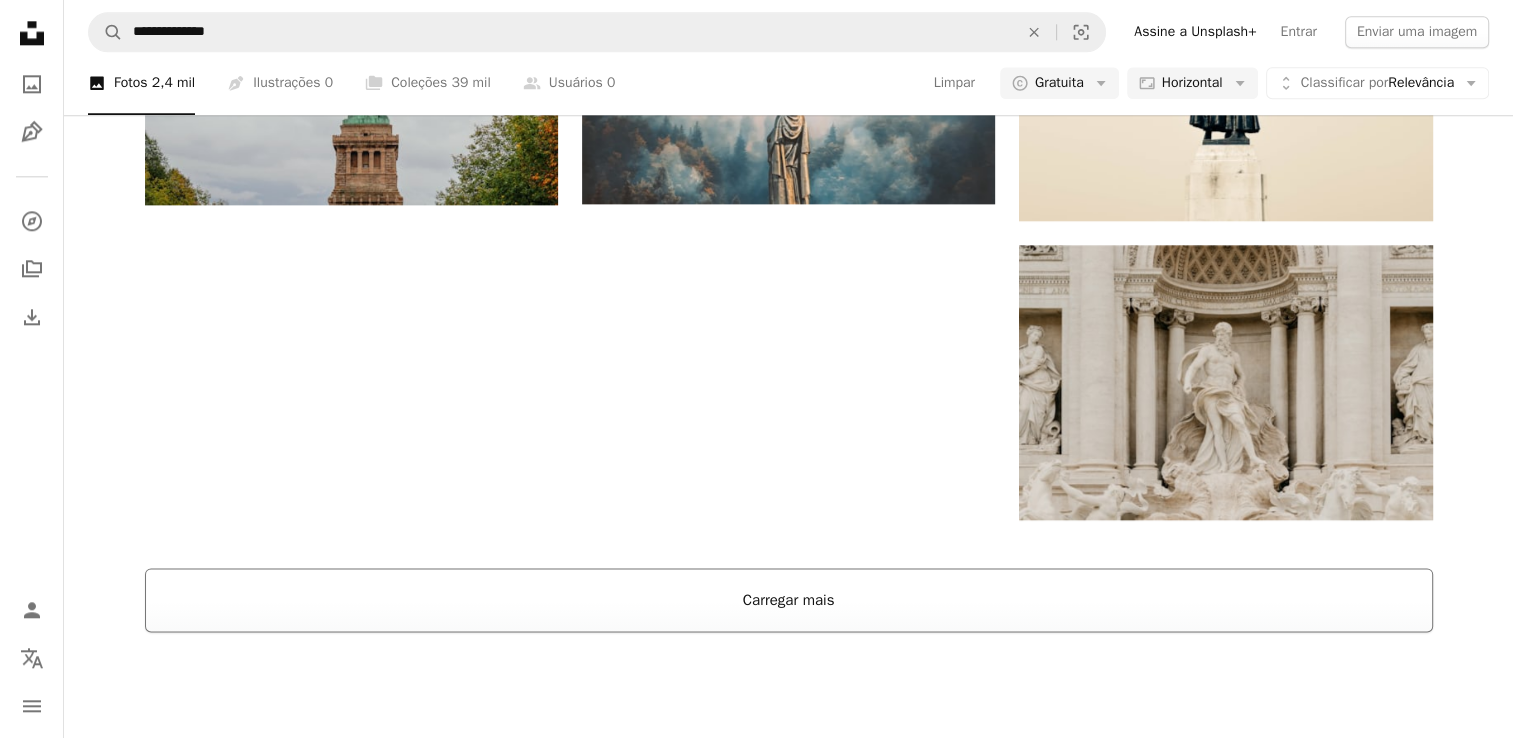 click on "Carregar mais" at bounding box center (789, 600) 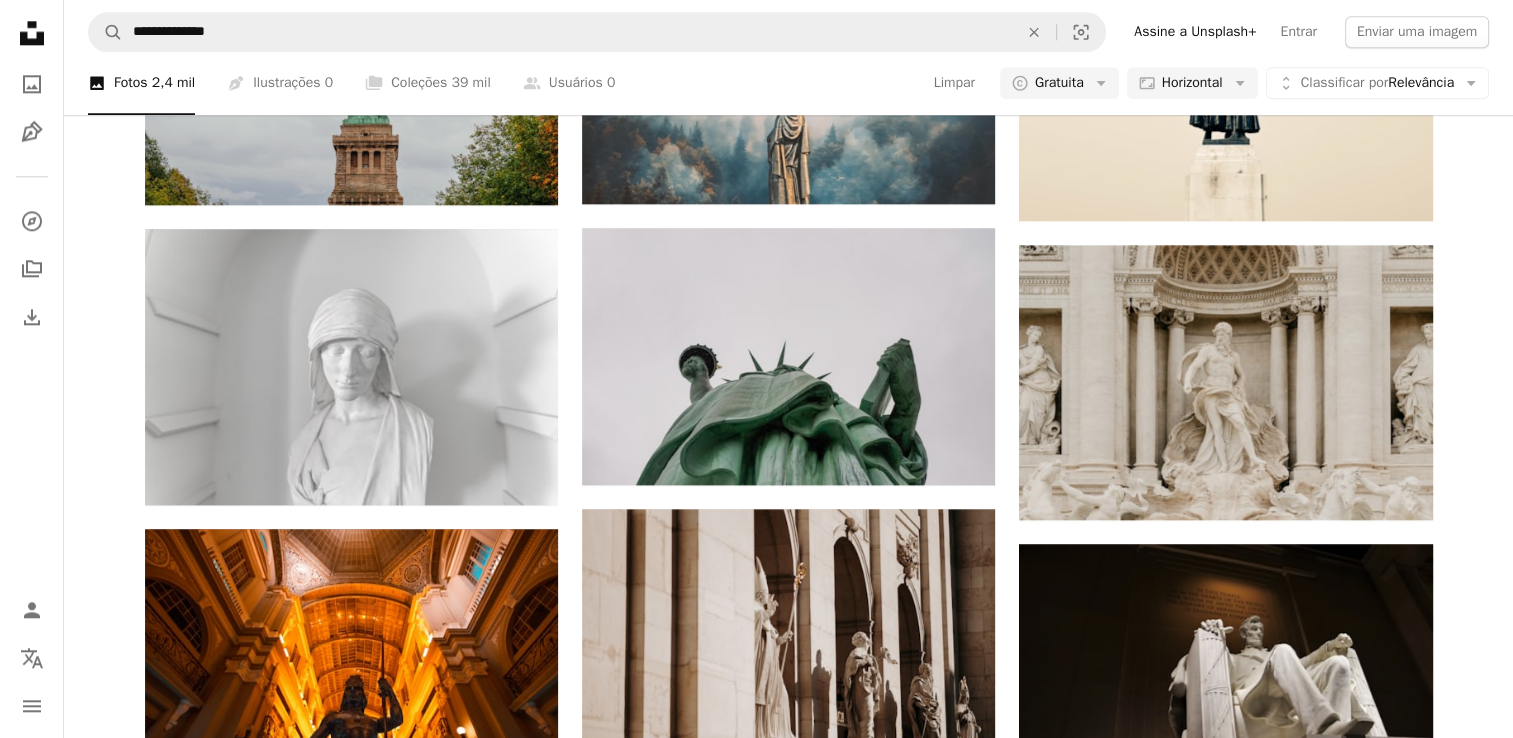 scroll, scrollTop: 6200, scrollLeft: 0, axis: vertical 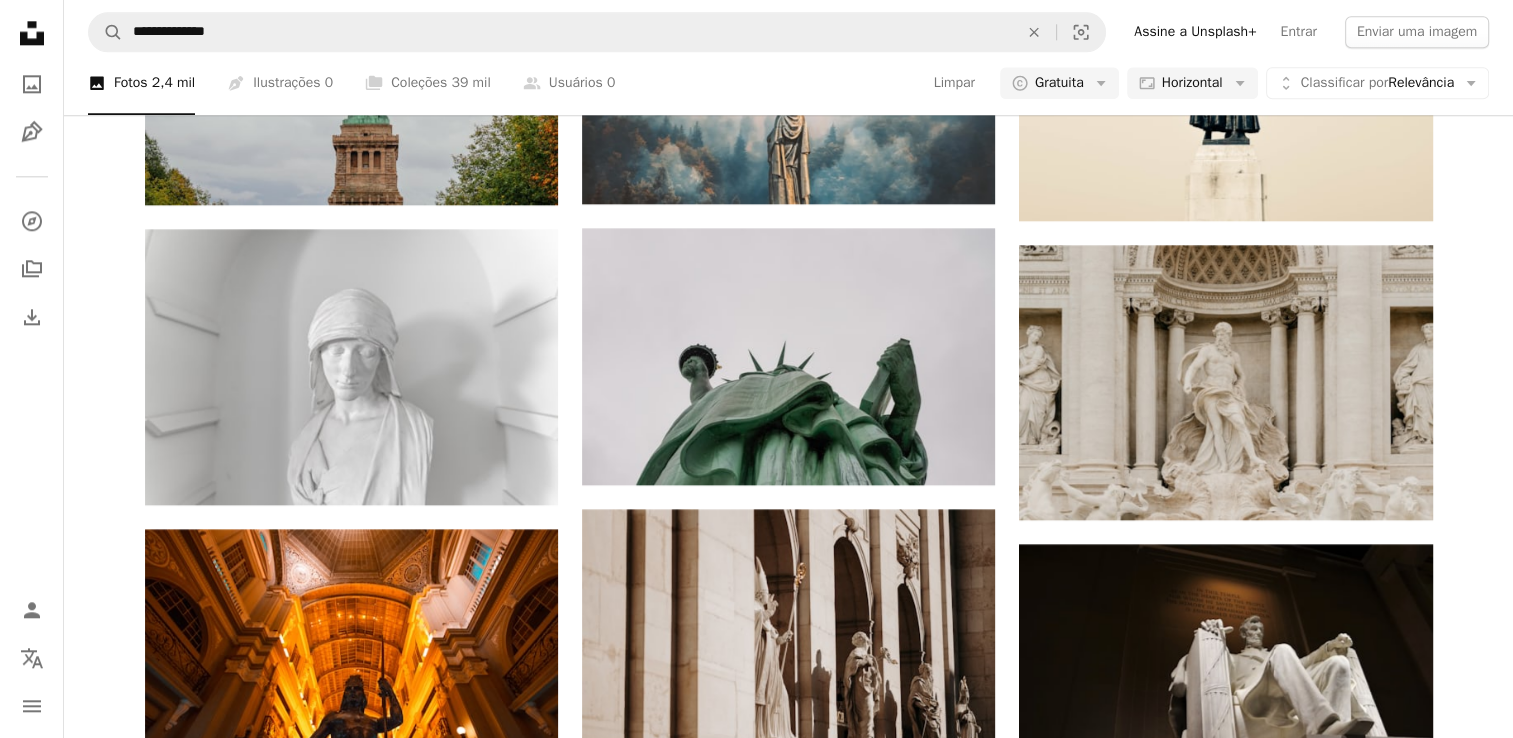 click at bounding box center [351, 4856] 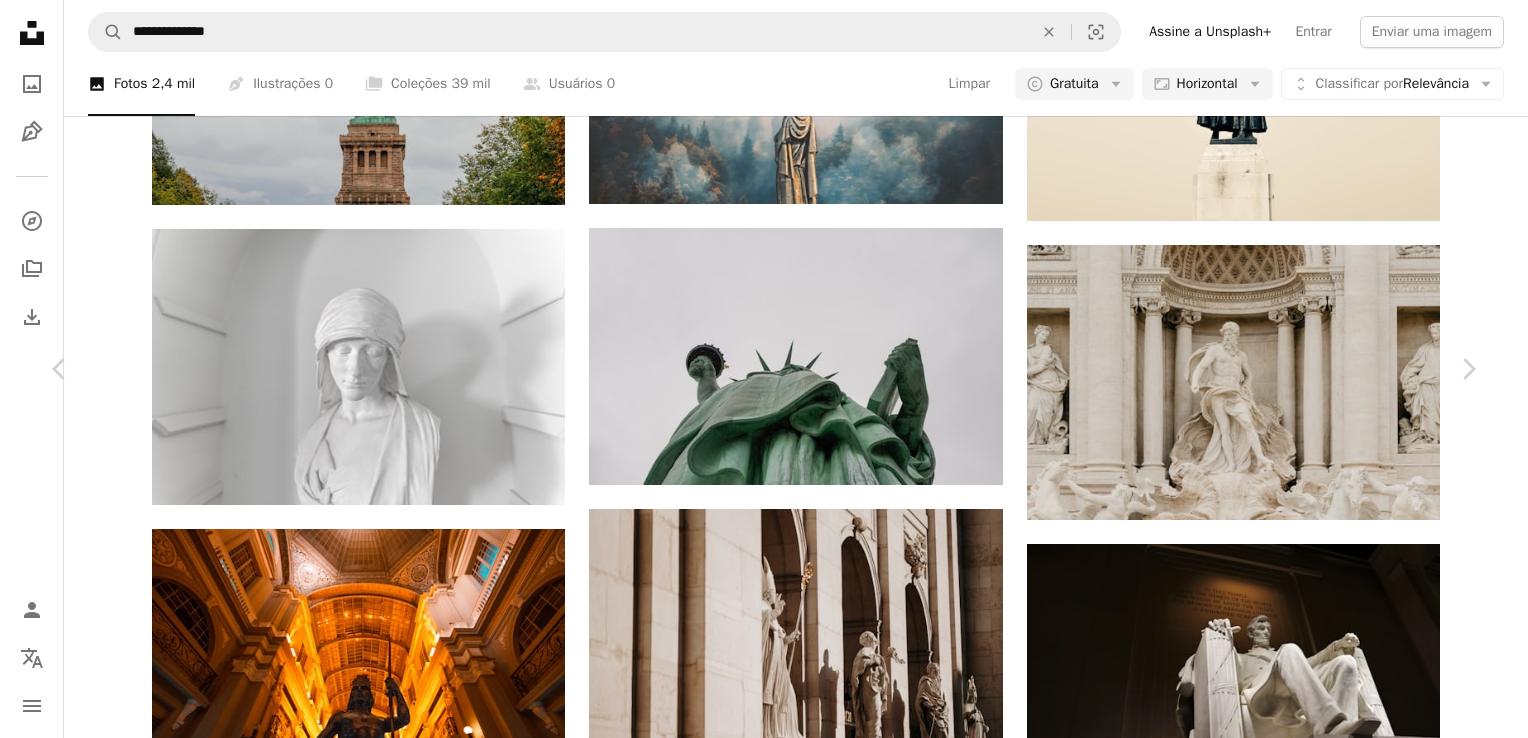 click on "Chevron left Chevron right [FIRST] [LAST] t1ko A heart A plus sign Editar imagem Plus sign for Unsplash+ Baixar gratuitamente Chevron down Zoom in Visualizações 16.784 Downloads 234 A forward-right arrow Compartilhar Info icon Informações More Actions A map marker Mother Armenia Statue, [CITY], [STATE] Calendar outlined Publicada em 29 de julho de 2022 Camera Canon, EOS 2000D Safety Uso gratuito sob a Licença da Unsplash [STATE] [CITY] arte humano cinza cruz arma estátua símbolo escultura arma monumento armamento Fotos de stock gratuitas Pesquise imagens premium relacionadas na iStock | Economize 20% com o código UNSPLASH20 Ver mais na iStock ↗ Imagens relacionadas A heart A plus sign [FIRST] [LAST] Arrow pointing down A heart A plus sign [FIRST] [LAST] Arrow pointing down A heart A plus sign [FIRST]🇺🇦 Arrow pointing down A heart A plus sign [FIRST] [LAST] Arrow pointing down A heart A plus sign [FIRST] [LAST] Arrow pointing down A heart A plus sign [FIRST] [LAST] Arrow pointing down A heart A plus sign Plus sign for Unsplash+" at bounding box center [764, 9314] 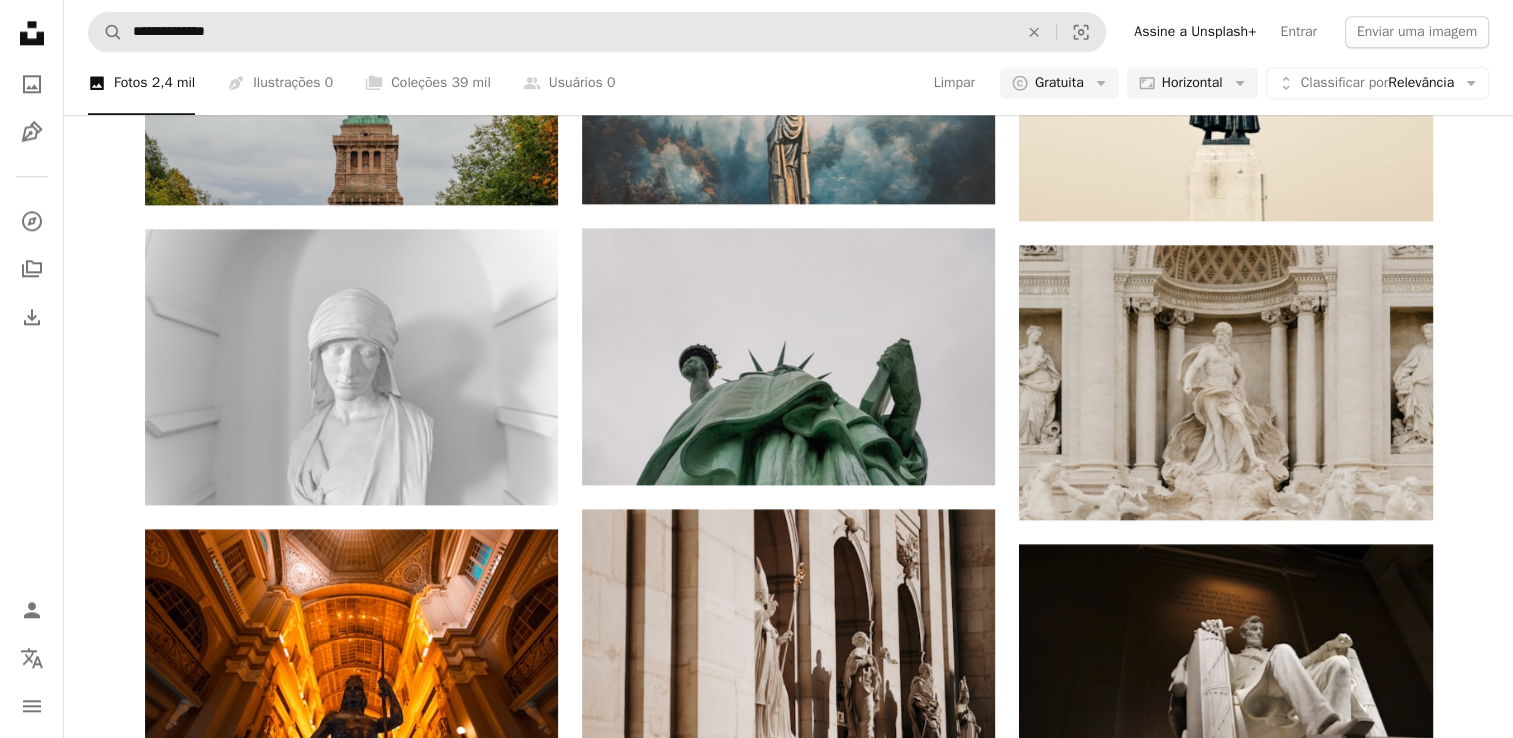 scroll, scrollTop: 6500, scrollLeft: 0, axis: vertical 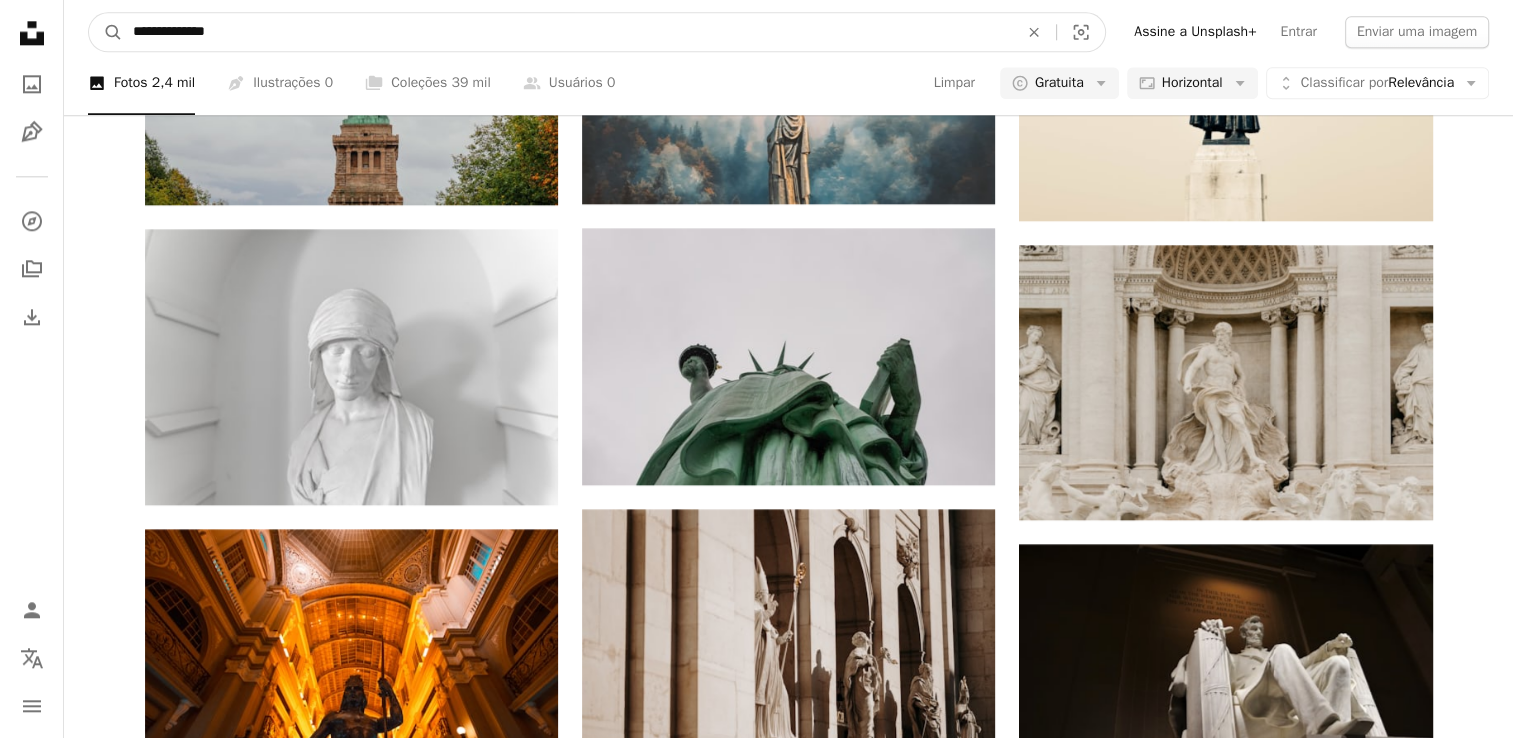 drag, startPoint x: 342, startPoint y: 35, endPoint x: 0, endPoint y: 25, distance: 342.14618 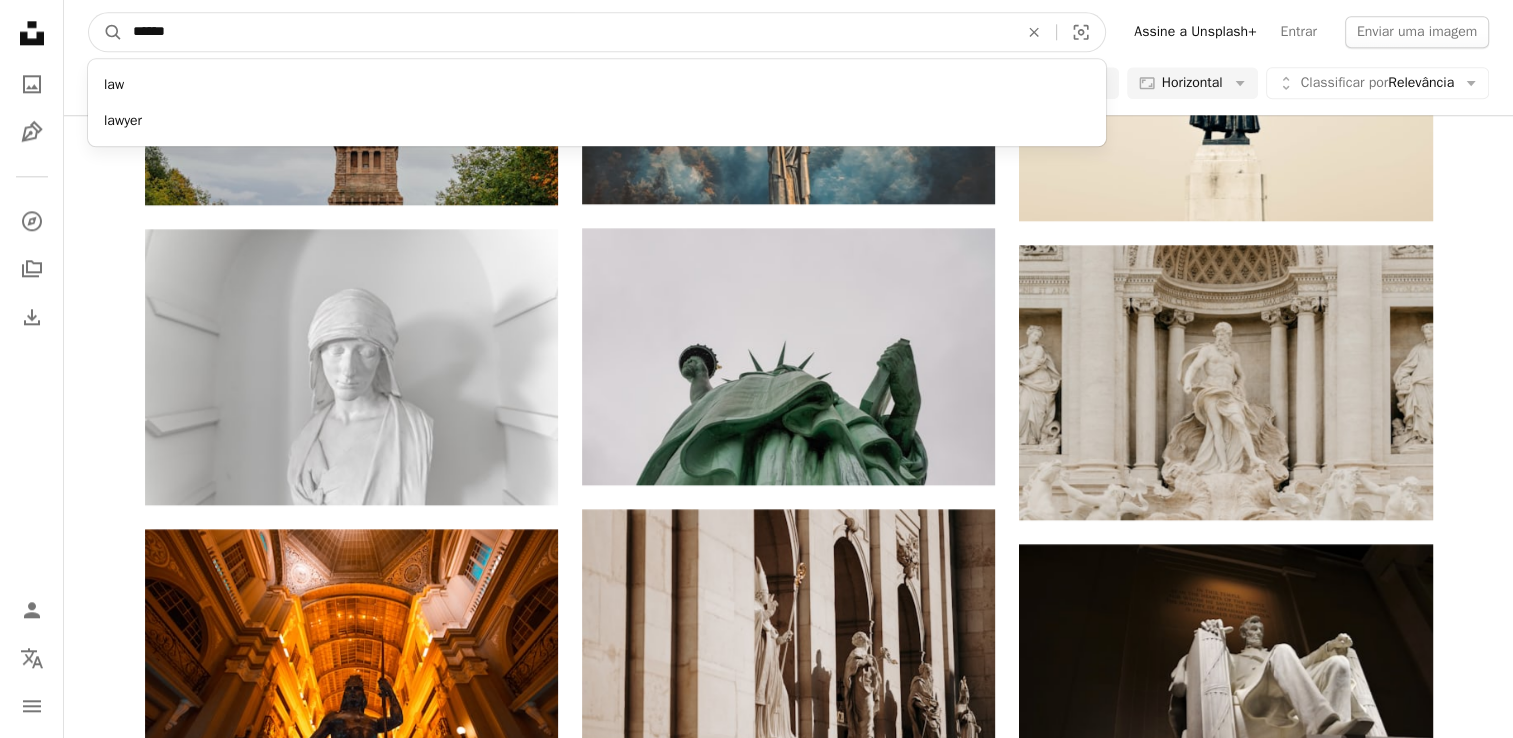type on "******" 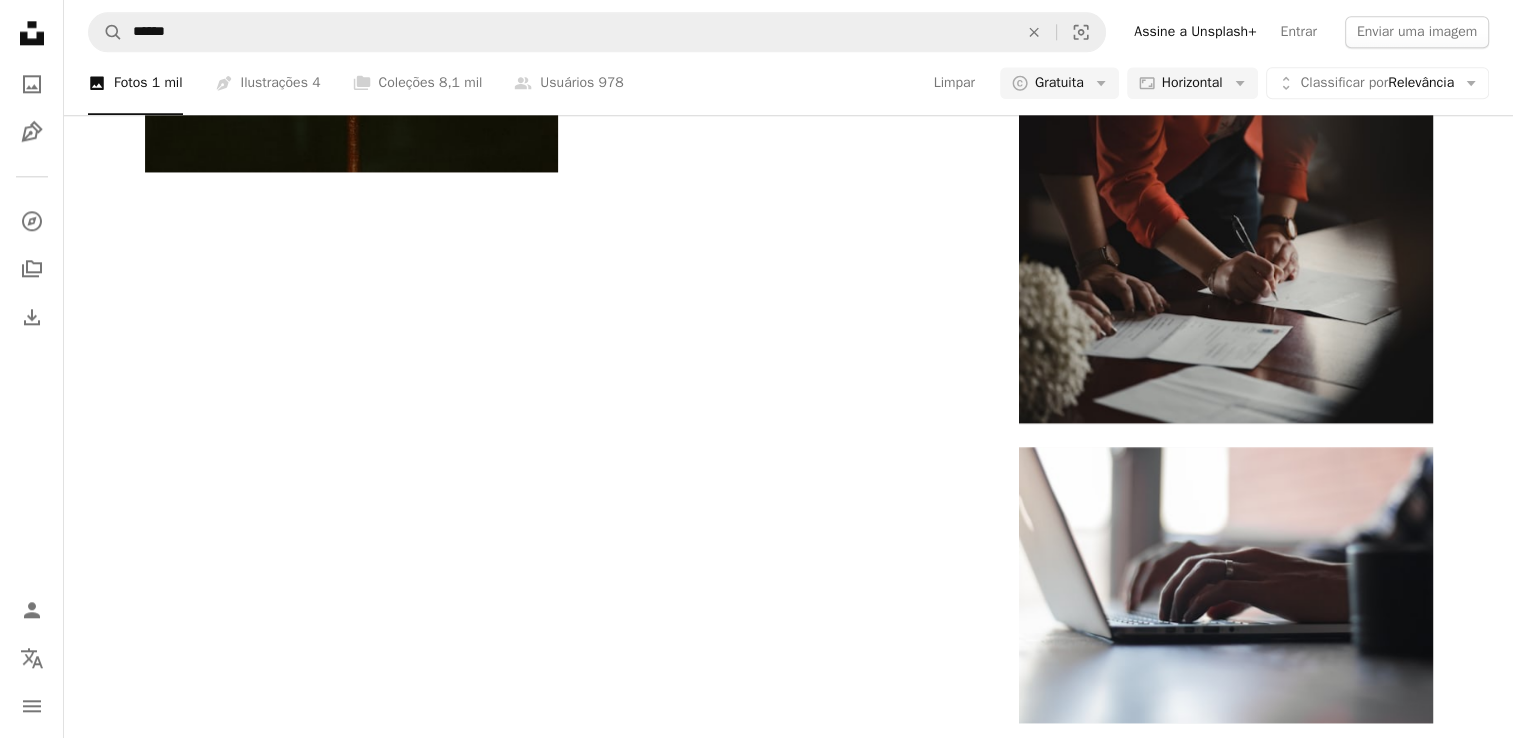 scroll, scrollTop: 2000, scrollLeft: 0, axis: vertical 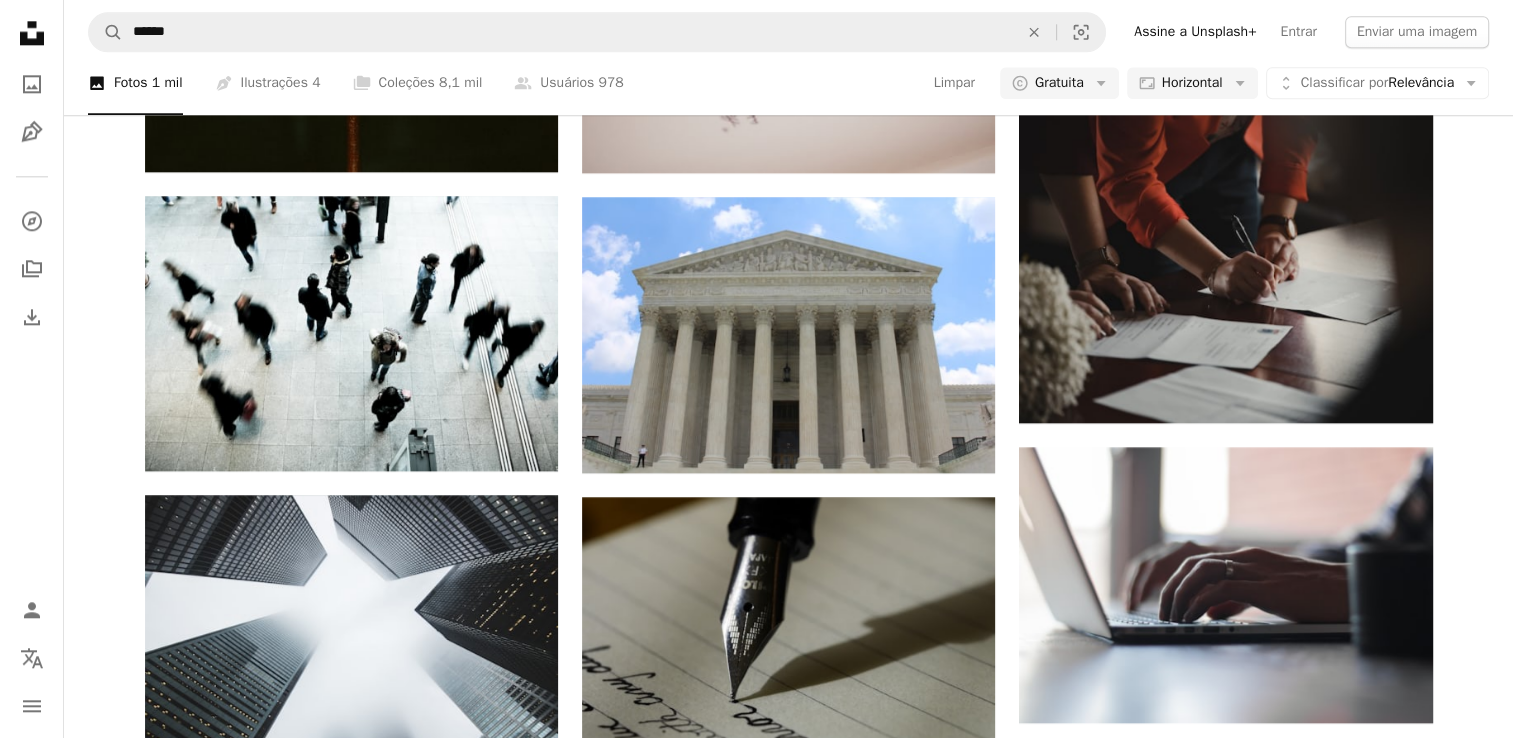 click at bounding box center (1225, 3584) 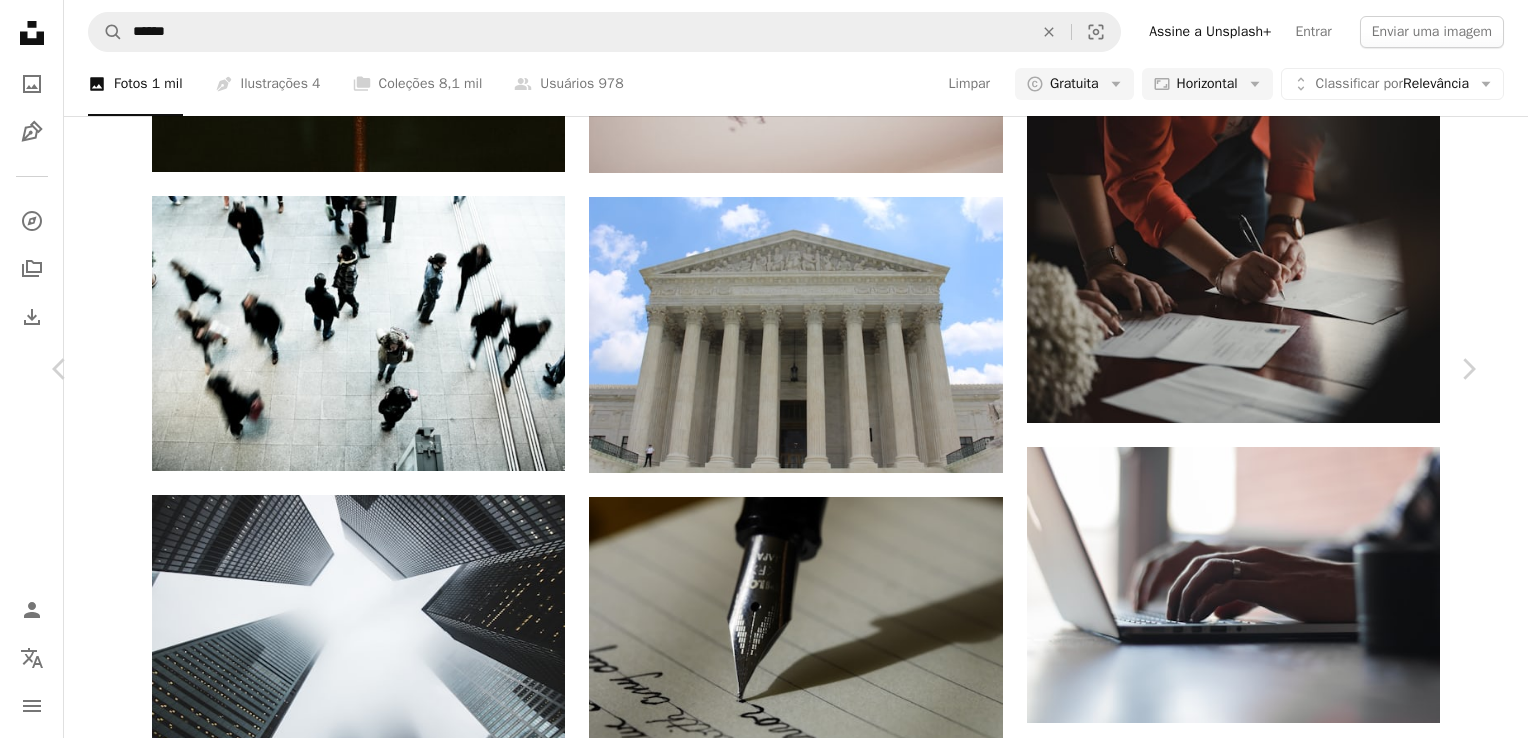 click on "Baixar gratuitamente" at bounding box center [1258, 9080] 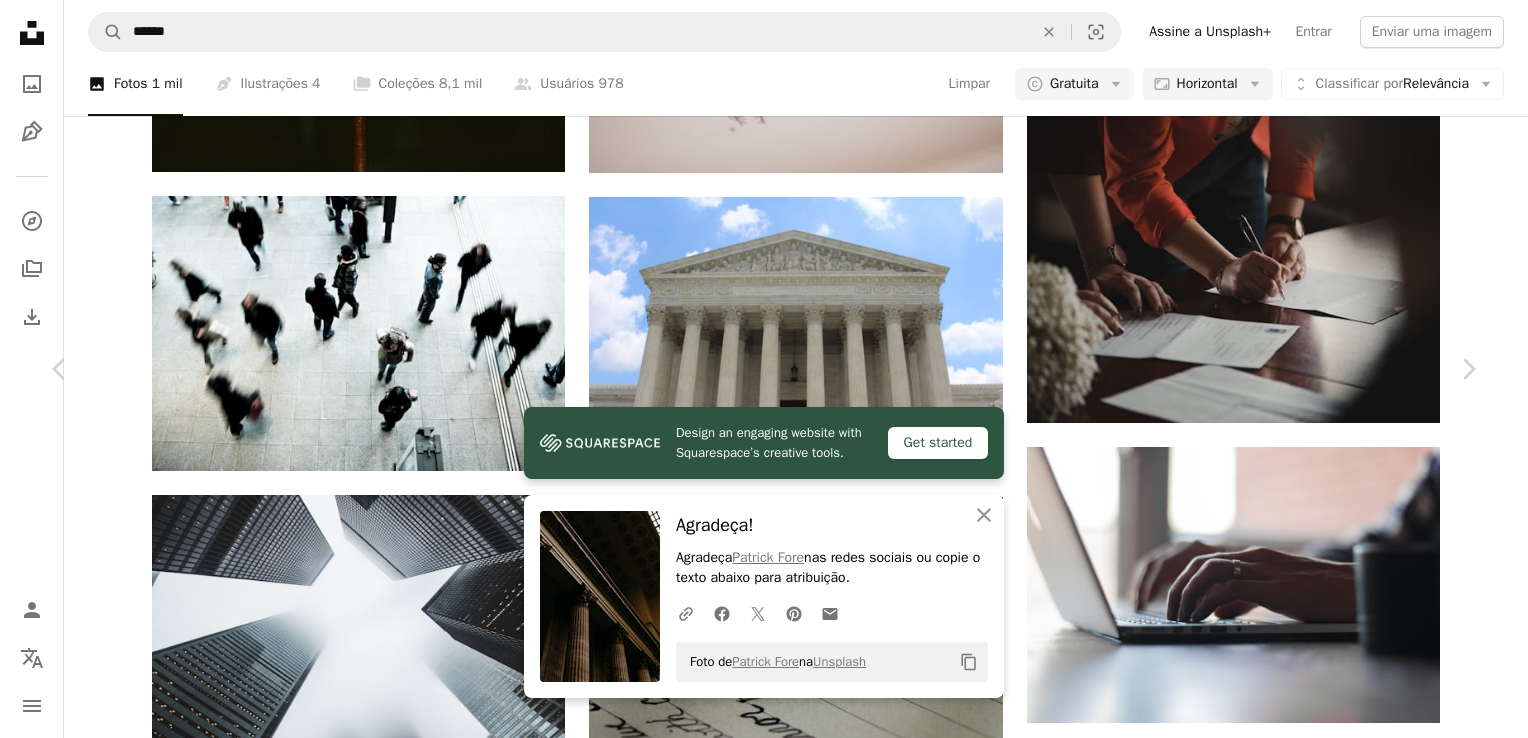 click on "An X shape Chevron left Chevron right Design an engaging website with Squarespace’s creative tools. Get started An X shape Fechar Agradeça! Agradeça [FIRST] [LAST] nas redes sociais ou copie o texto abaixo para atribuição. A URL sharing icon (chains) Facebook icon X (formerly Twitter) icon Pinterest icon An envelope Foto de [FIRST] [LAST] na Unsplash Copy content [FIRST] [LAST] Disponível para contratação A checkmark inside of a circle A heart A plus sign Editar imagem Plus sign for Unsplash+ Baixar gratuitamente Chevron down Zoom in Visualizações 6.115.835 Downloads 70.318 Destaque em Fotos A forward-right arrow Compartilhar Info icon Informações More Actions A map marker [CITY], [STATE] Calendar outlined Publicada em 16 de setembro de 2017 Camera Canon, EOS 6D Safety Uso gratuito sob a Licença da Unsplash interior [CITY] templo estação ferroviária dentro teto coluna clarabóia interior do edifício detalhe arquitetônico arquiteta vista inferior edifício cidade preto lei" at bounding box center [764, 9402] 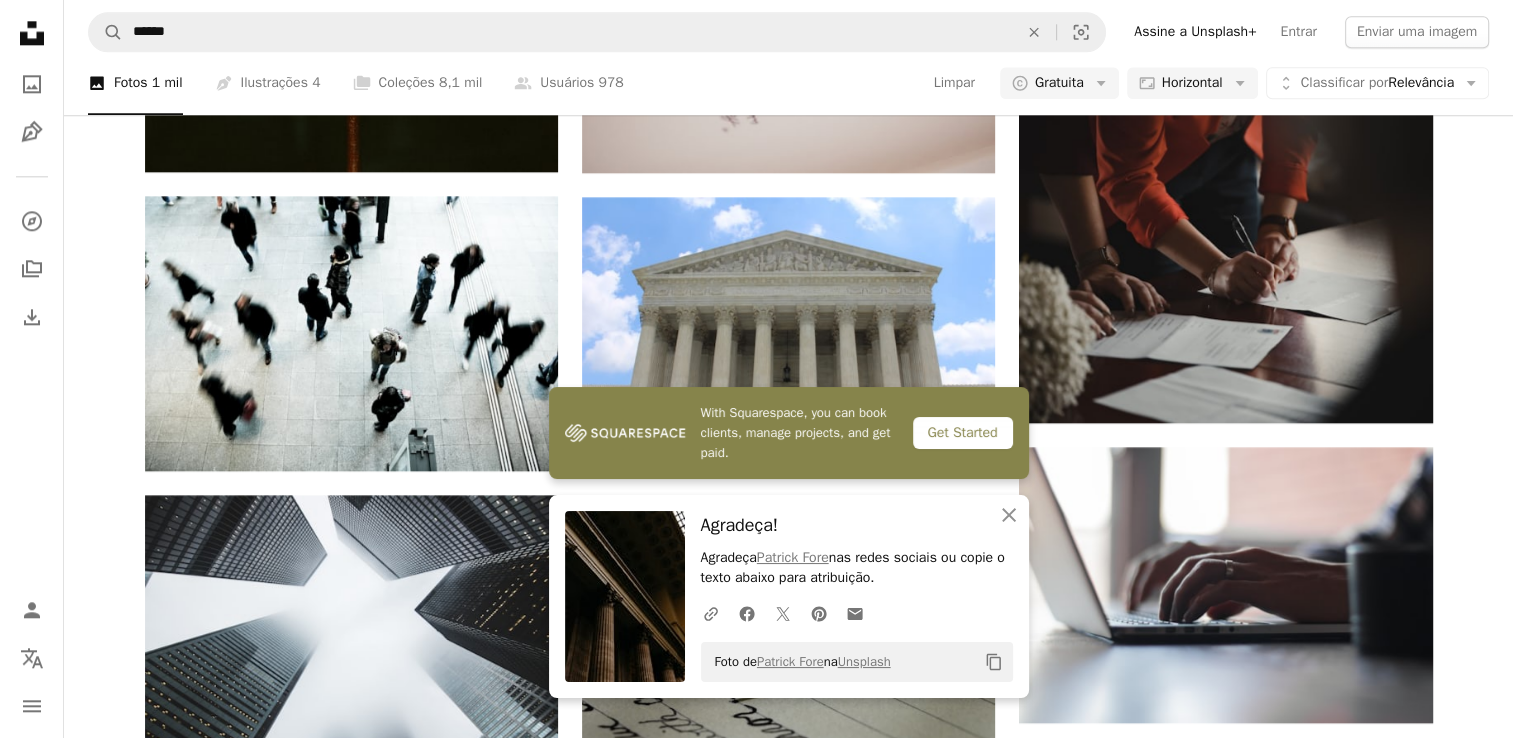 scroll, scrollTop: 4900, scrollLeft: 0, axis: vertical 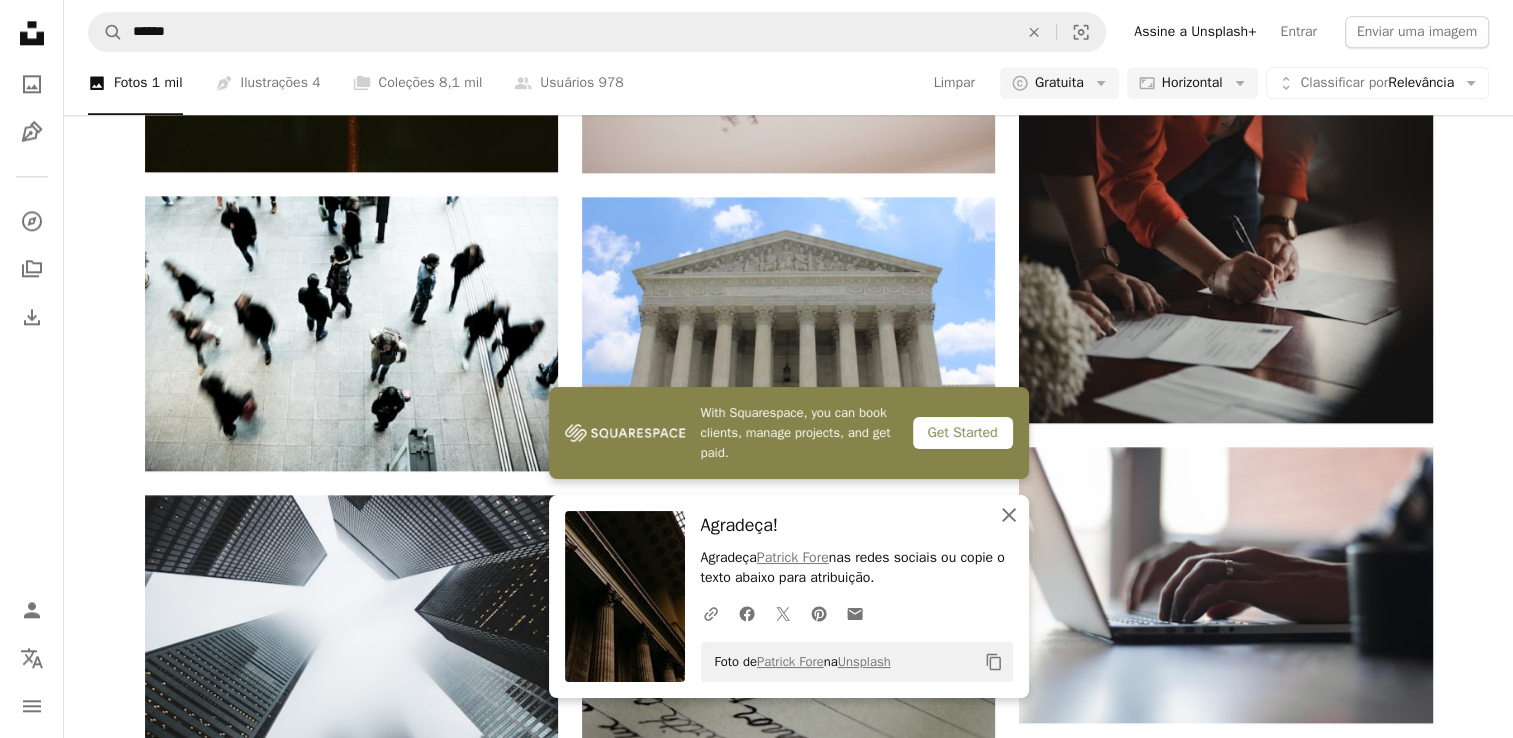 click on "An X shape" 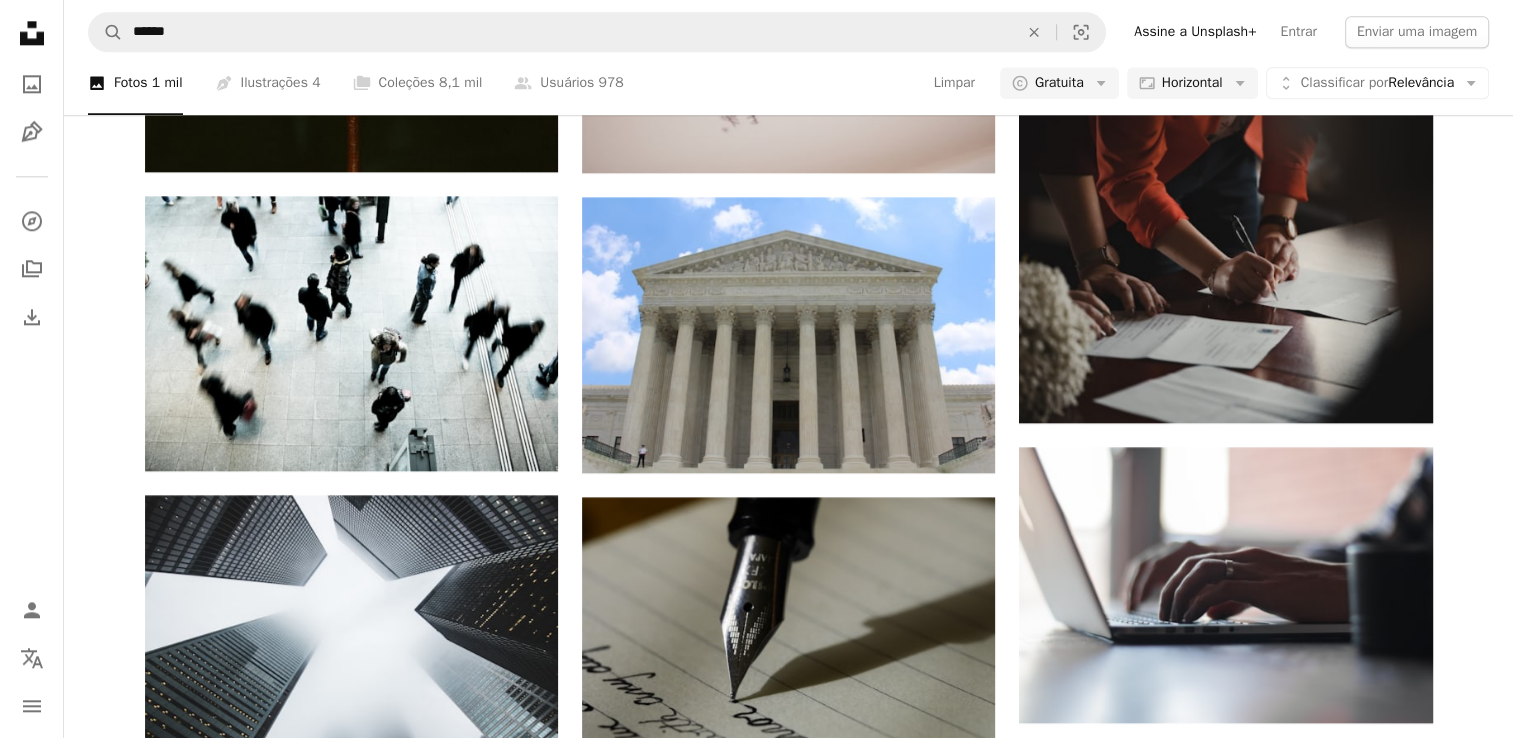 scroll, scrollTop: 7400, scrollLeft: 0, axis: vertical 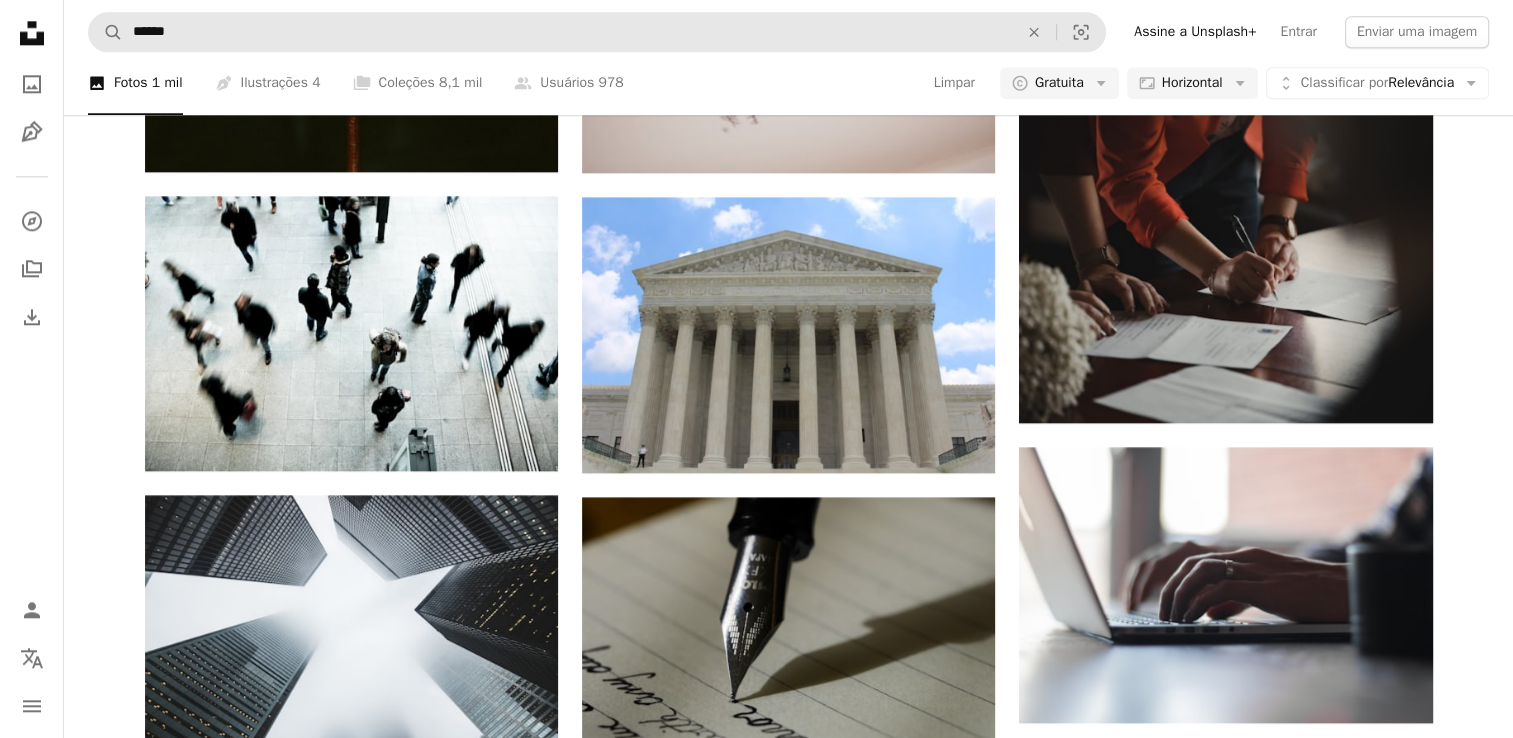 drag, startPoint x: 415, startPoint y: 52, endPoint x: 279, endPoint y: 51, distance: 136.00368 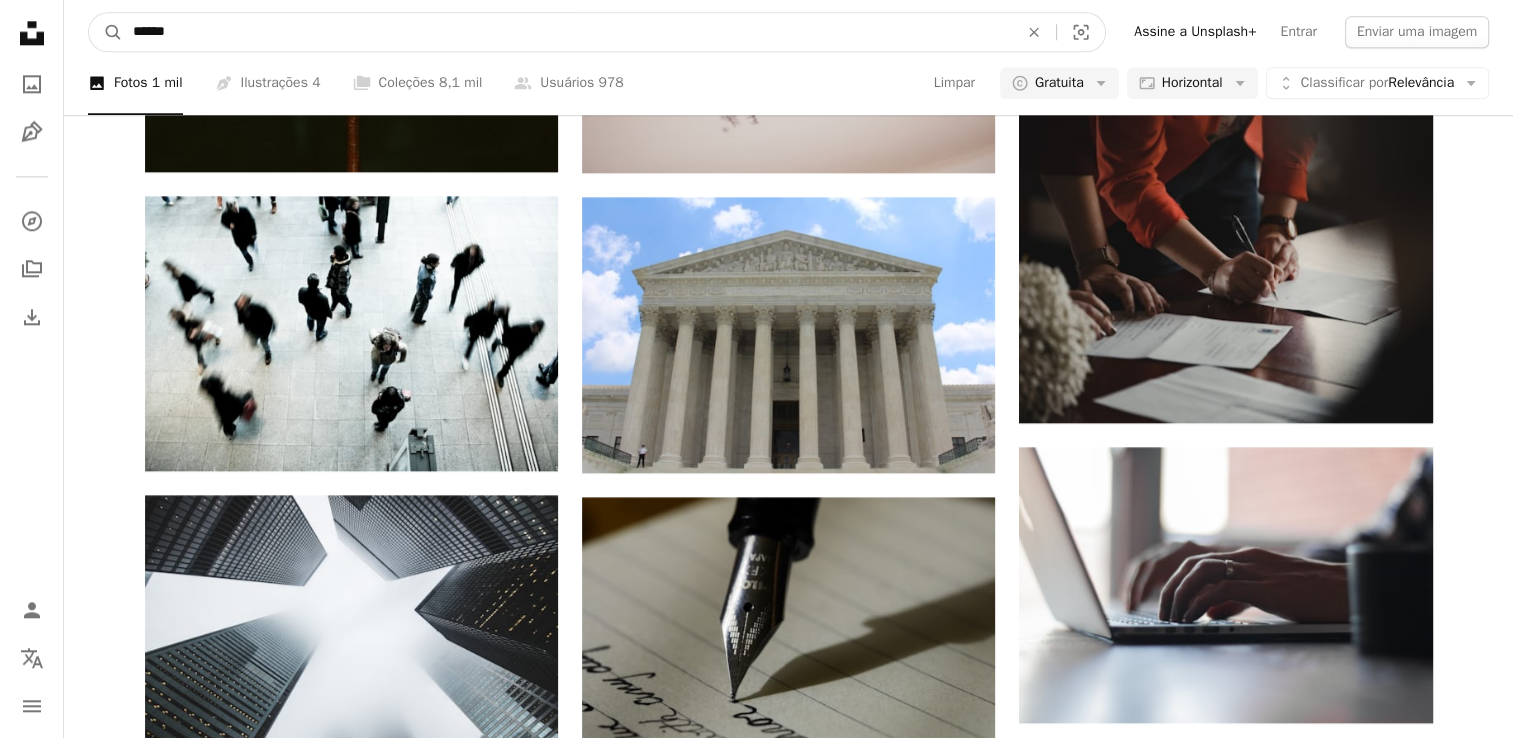 drag, startPoint x: 204, startPoint y: 34, endPoint x: 75, endPoint y: 50, distance: 129.98846 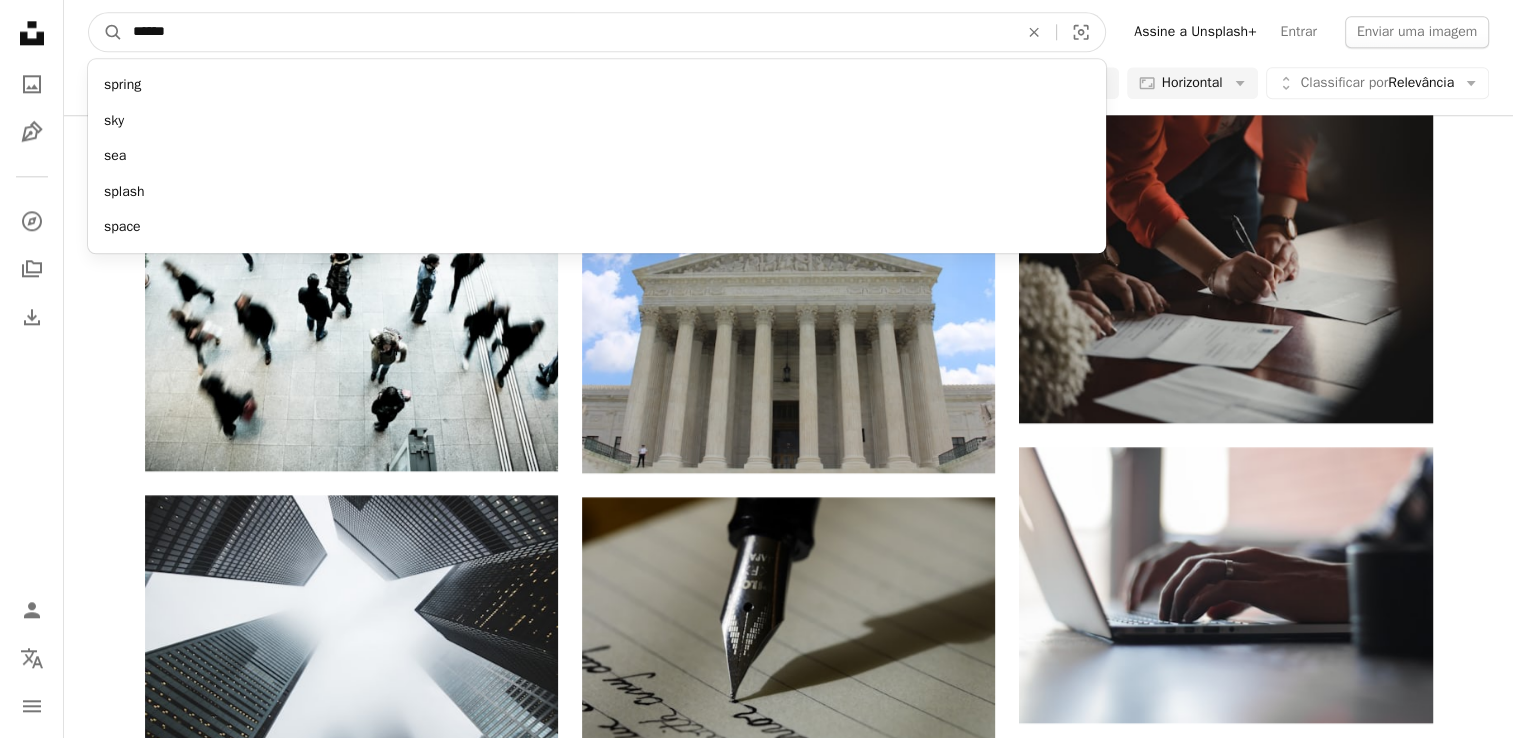 type on "******" 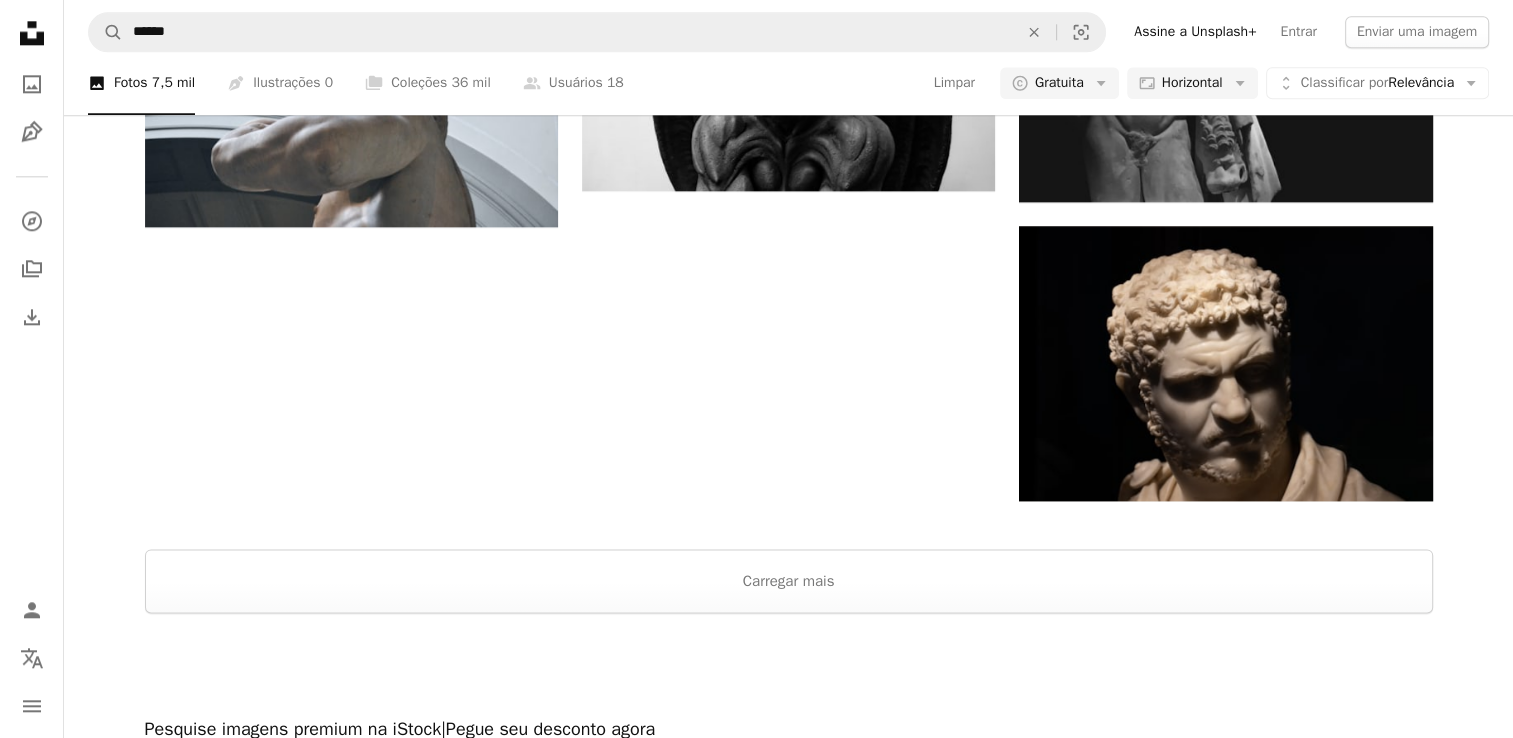 scroll, scrollTop: 2122, scrollLeft: 0, axis: vertical 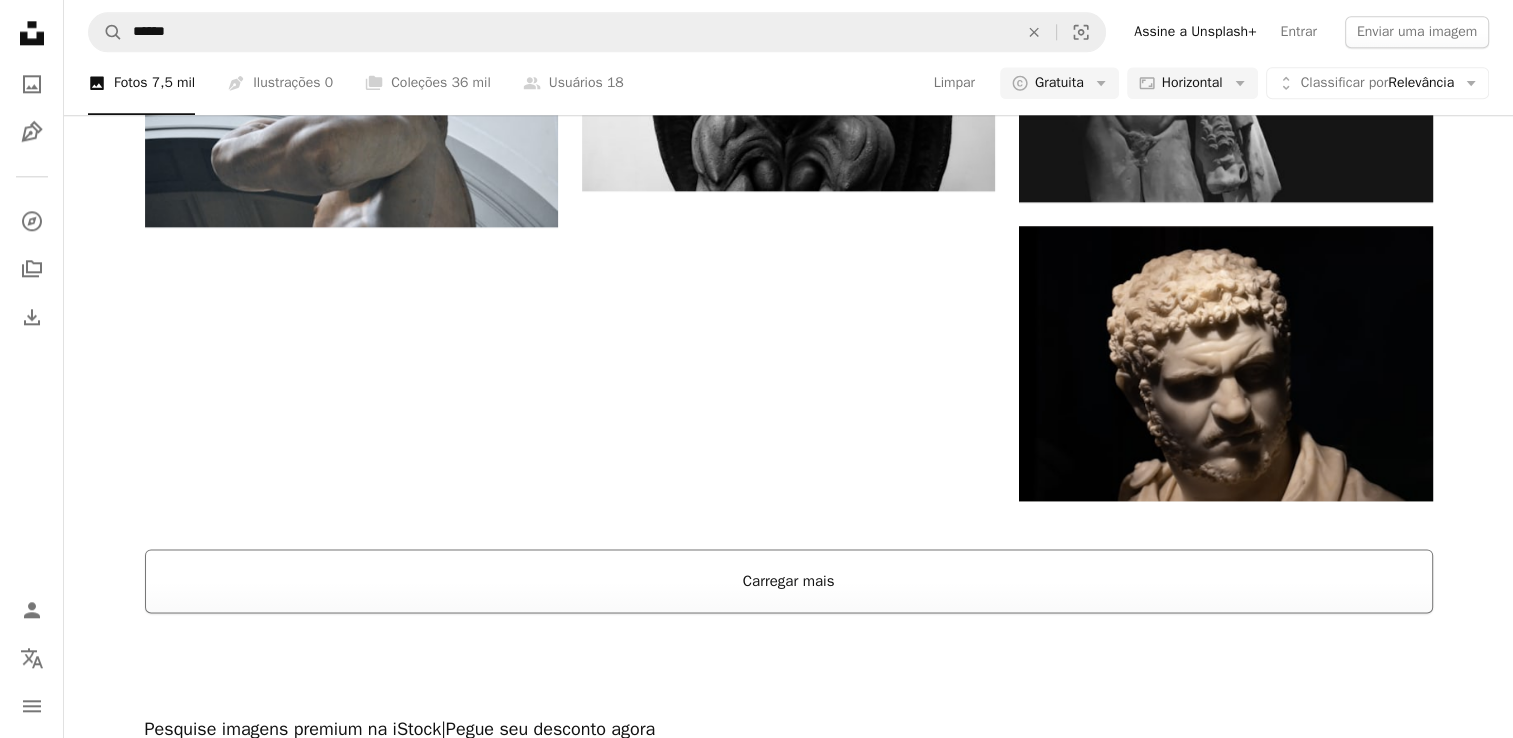 click on "Carregar mais" at bounding box center [789, 581] 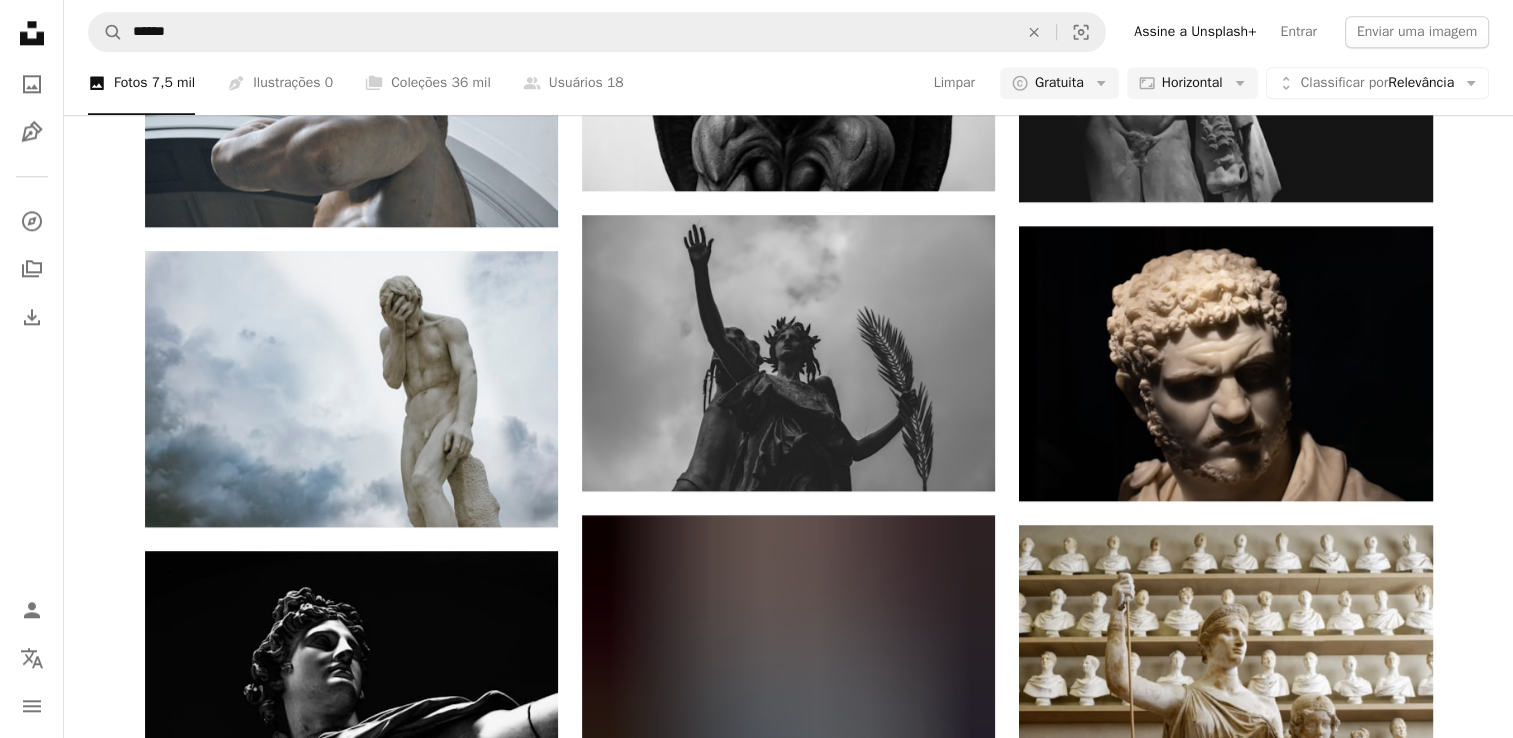 scroll, scrollTop: 8522, scrollLeft: 0, axis: vertical 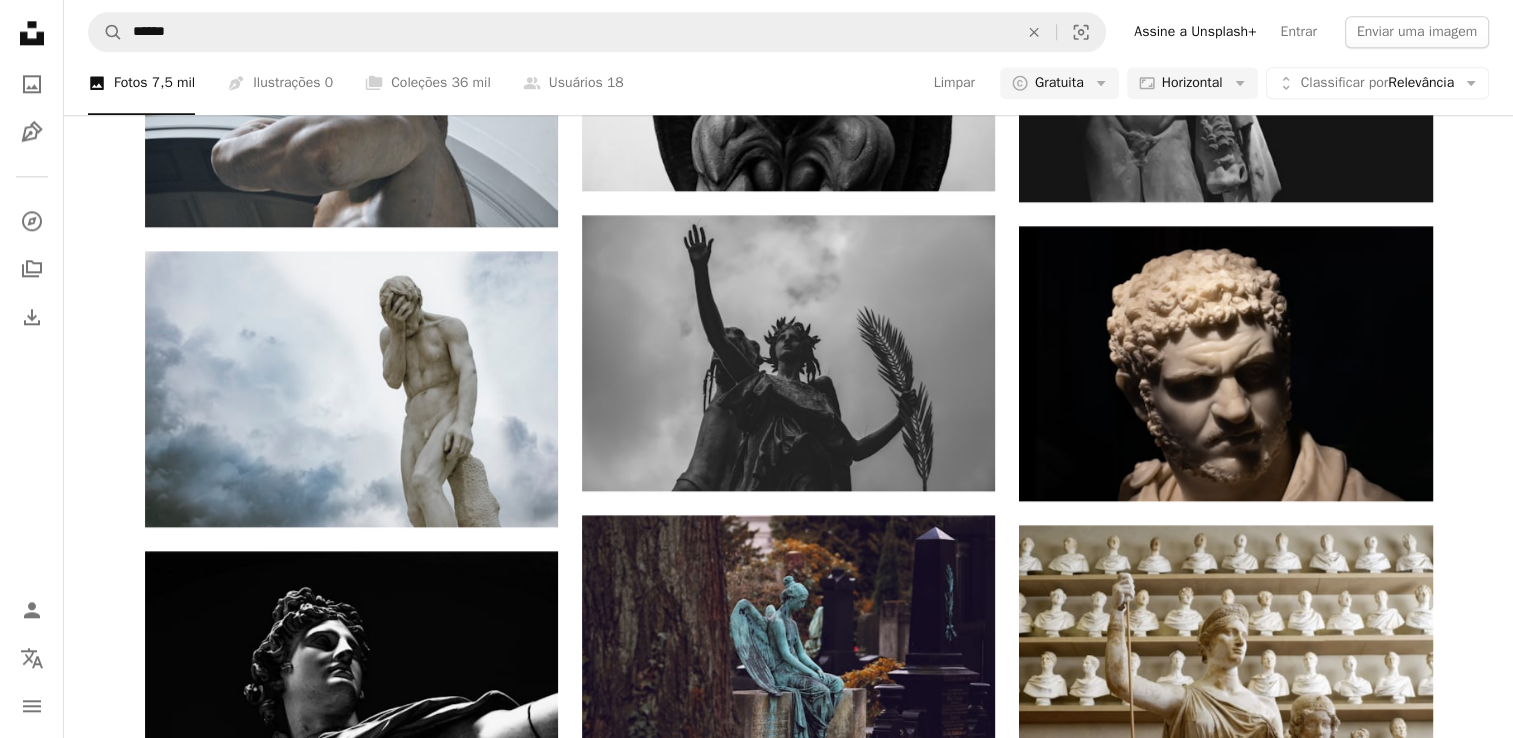 click at bounding box center (351, 7640) 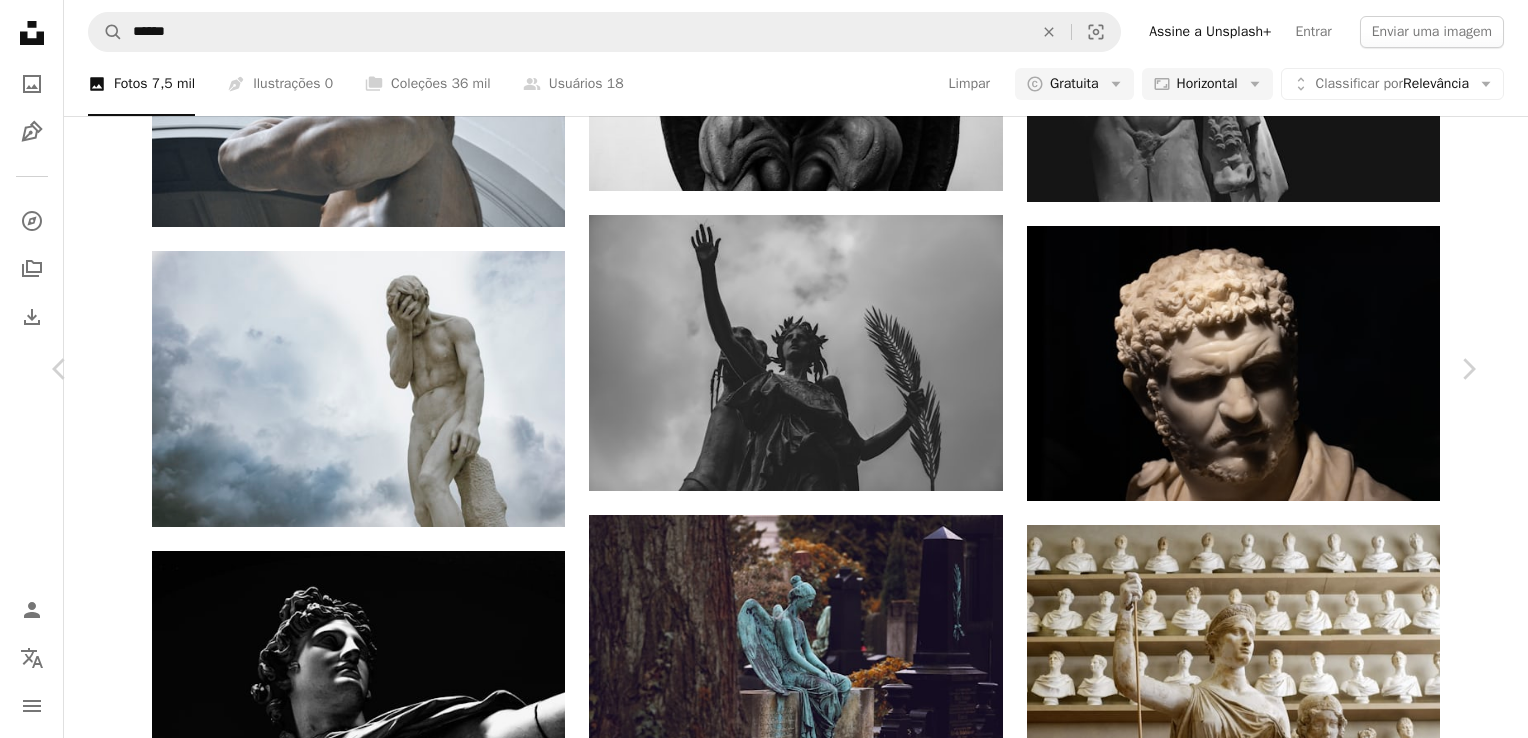click on "An X shape Chevron left Chevron right [FIRST] [LAST] Disponível para contratação A checkmark inside of a circle A heart A plus sign Editar imagem Plus sign for Unsplash+ Baixar gratuitamente Chevron down Zoom in Visualizações 315.883 Downloads 3.129 A forward-right arrow Compartilhar Info icon Informações More Actions A map marker [STATE], [CITY] Calendar outlined Publicada em 12 de setembro de 2019 Camera Canon, EOS 7D Safety Uso gratuito sob a Licença da Unsplash arte mármore estátua antigo monumento Estátuas cinza escultura [STATE] Fotos de stock gratuitas Pesquise imagens premium relacionadas na iStock | Economize 20% com o código UNSPLASH20 Ver mais na iStock ↗ Imagens relacionadas A heart A plus sign [FIRST] [LAST] Arrow pointing down A heart A plus sign [FIRST] [LAST] Disponível para contratação A checkmark inside of a circle Arrow pointing down A heart A plus sign [CITY] Public Library Arrow pointing down A heart A plus sign [FIRST] [LAST] Arrow pointing down A heart" at bounding box center (764, 11660) 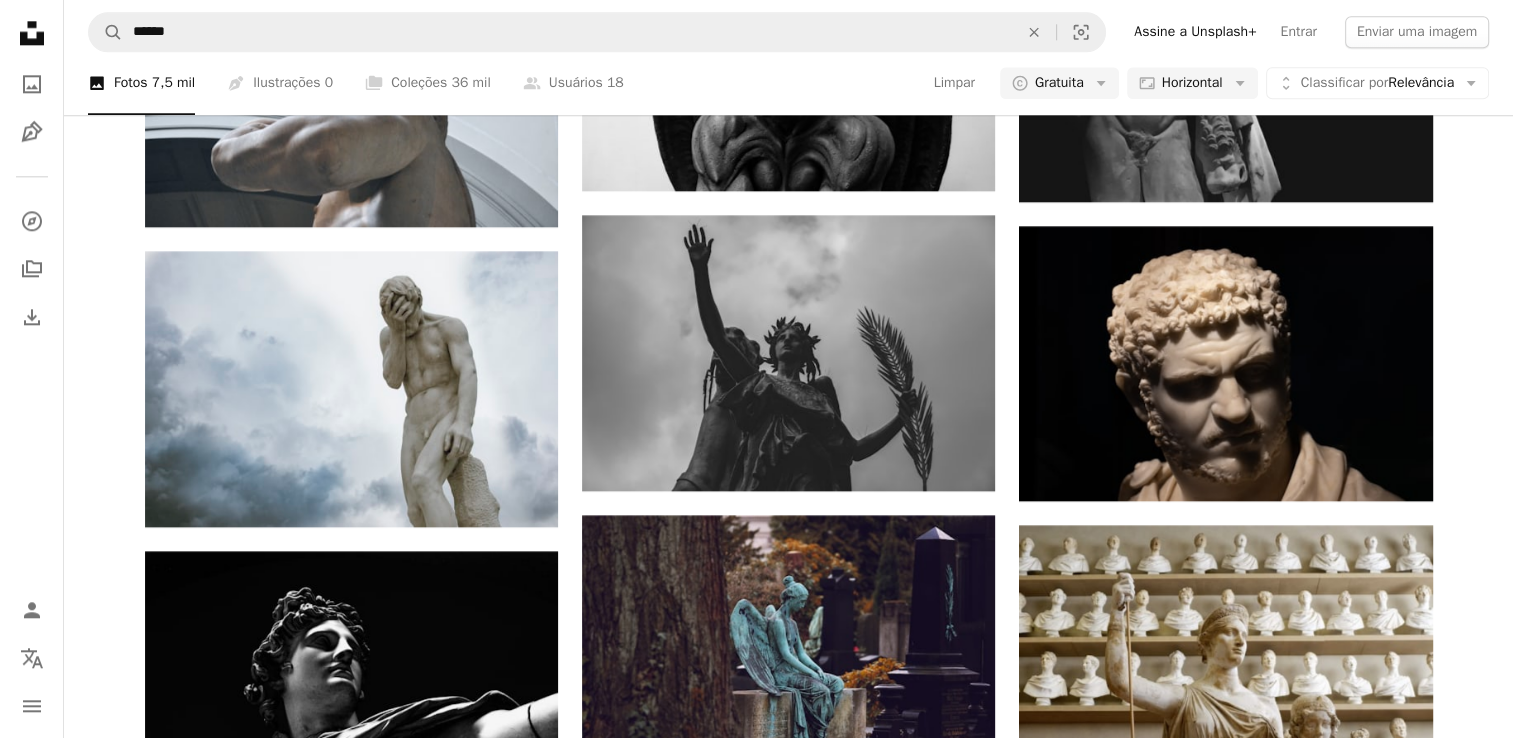 scroll, scrollTop: 8722, scrollLeft: 0, axis: vertical 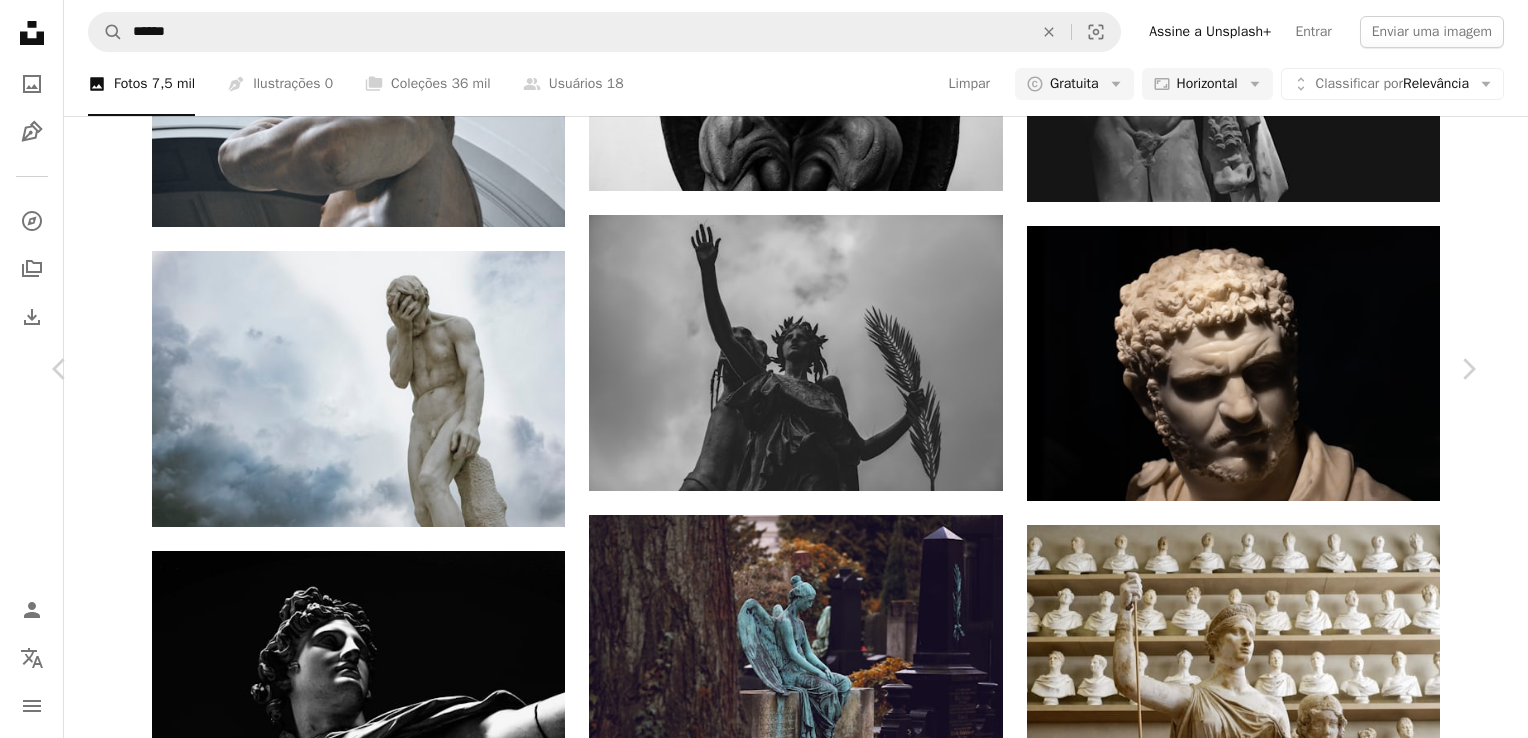 click on "Baixar gratuitamente" at bounding box center [1258, 11338] 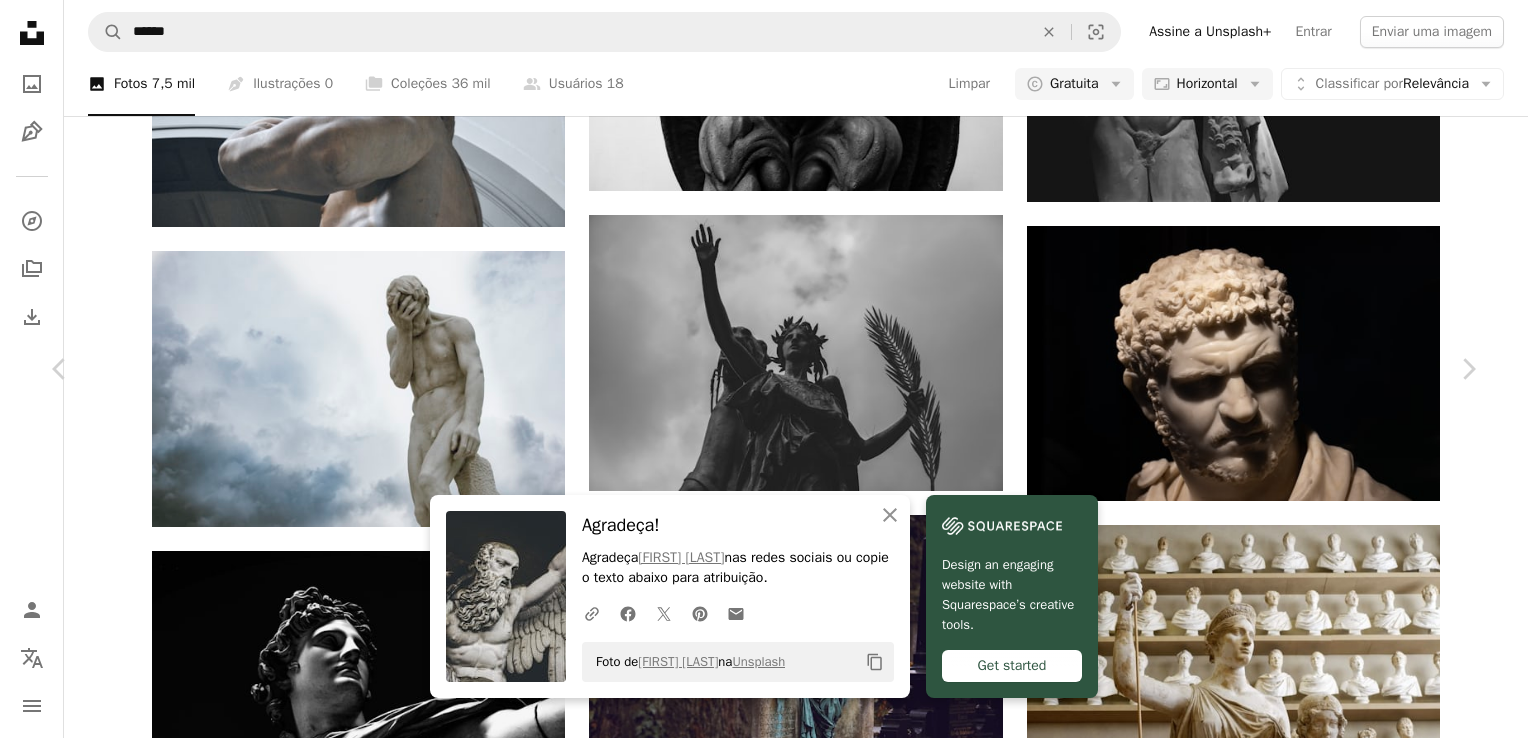 click on "An X shape Chevron left Chevron right An X shape Fechar Agradeça! Agradeça [FIRST] [LAST] nas redes sociais ou copie o texto abaixo para atribuição. A URL sharing icon (chains) Facebook icon X (formerly Twitter) icon Pinterest icon An envelope Foto de [FIRST] [LAST] na Unsplash Copy content [FIRST] [LAST] Disponível para contratação A checkmark inside of a circle A heart A plus sign Editar imagem Plus sign for Unsplash+ Baixar gratuitamente Chevron down Zoom in Visualizações 904.283 Downloads 3.922 A forward-right arrow Compartilhar Info icon Informações More Actions A map marker Cimitero Monumentale of Bologna, [CITY], [STATE] Calendar outlined Publicada em 1 de junho de 2019 Camera NIKON CORPORATION, NIKON D5300 Safety Uso gratuito sob a Licença da Unsplash [STATE] Hora mármore estátua anjo escultura ampulheta Asas barba antigo Bolonha papel de parede de anjo arte humano animal cinza dinossauro réptil" at bounding box center (764, 11660) 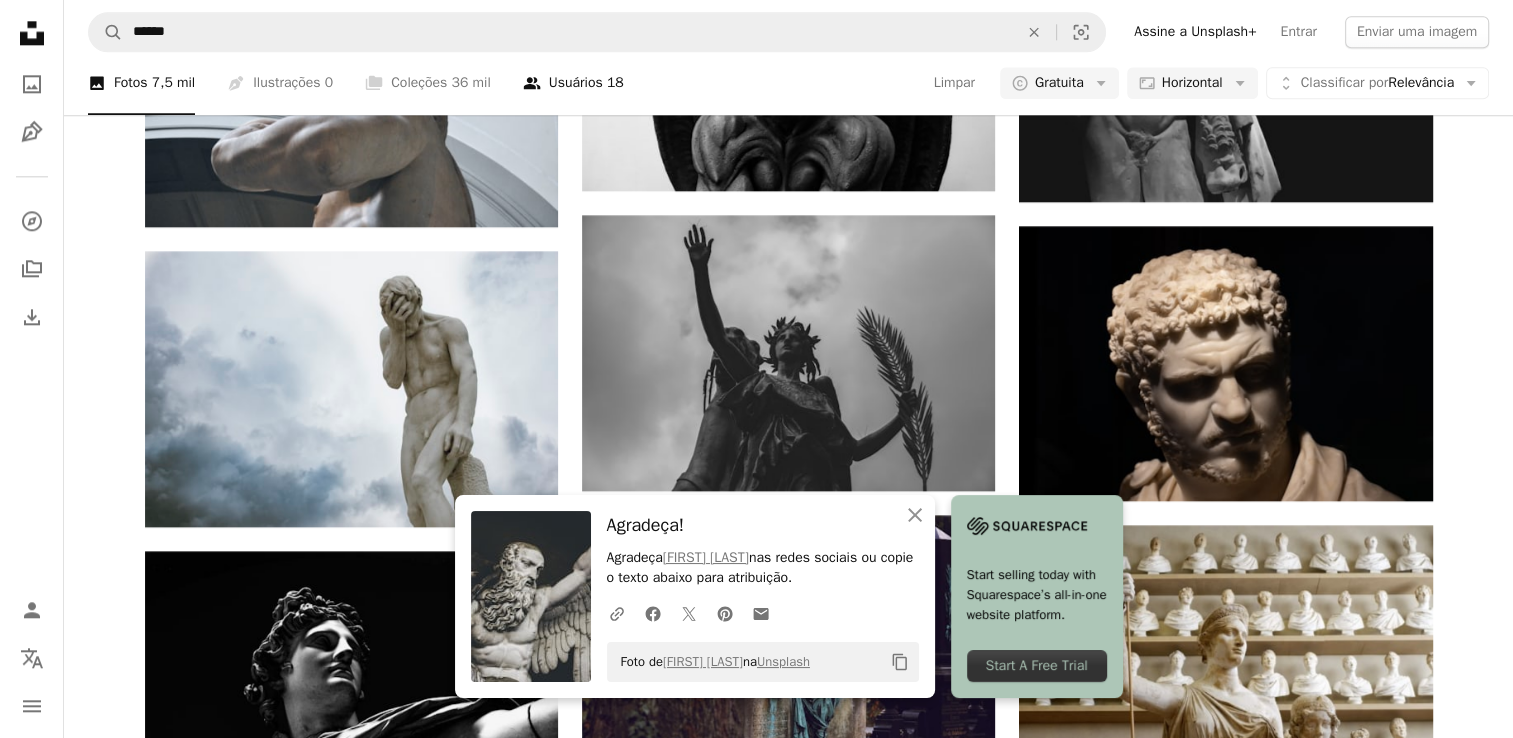 scroll, scrollTop: 8522, scrollLeft: 0, axis: vertical 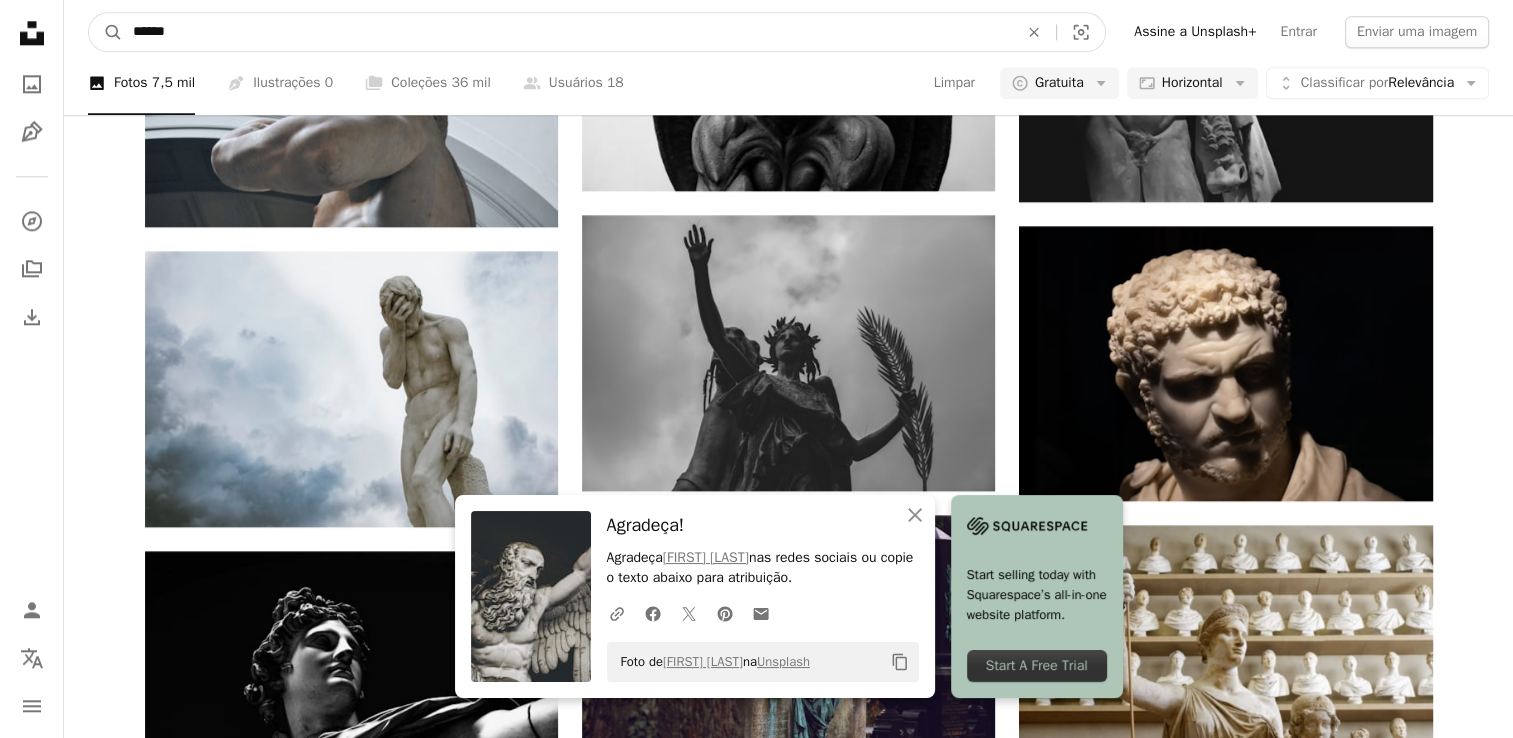 drag, startPoint x: 535, startPoint y: 34, endPoint x: 136, endPoint y: 47, distance: 399.21173 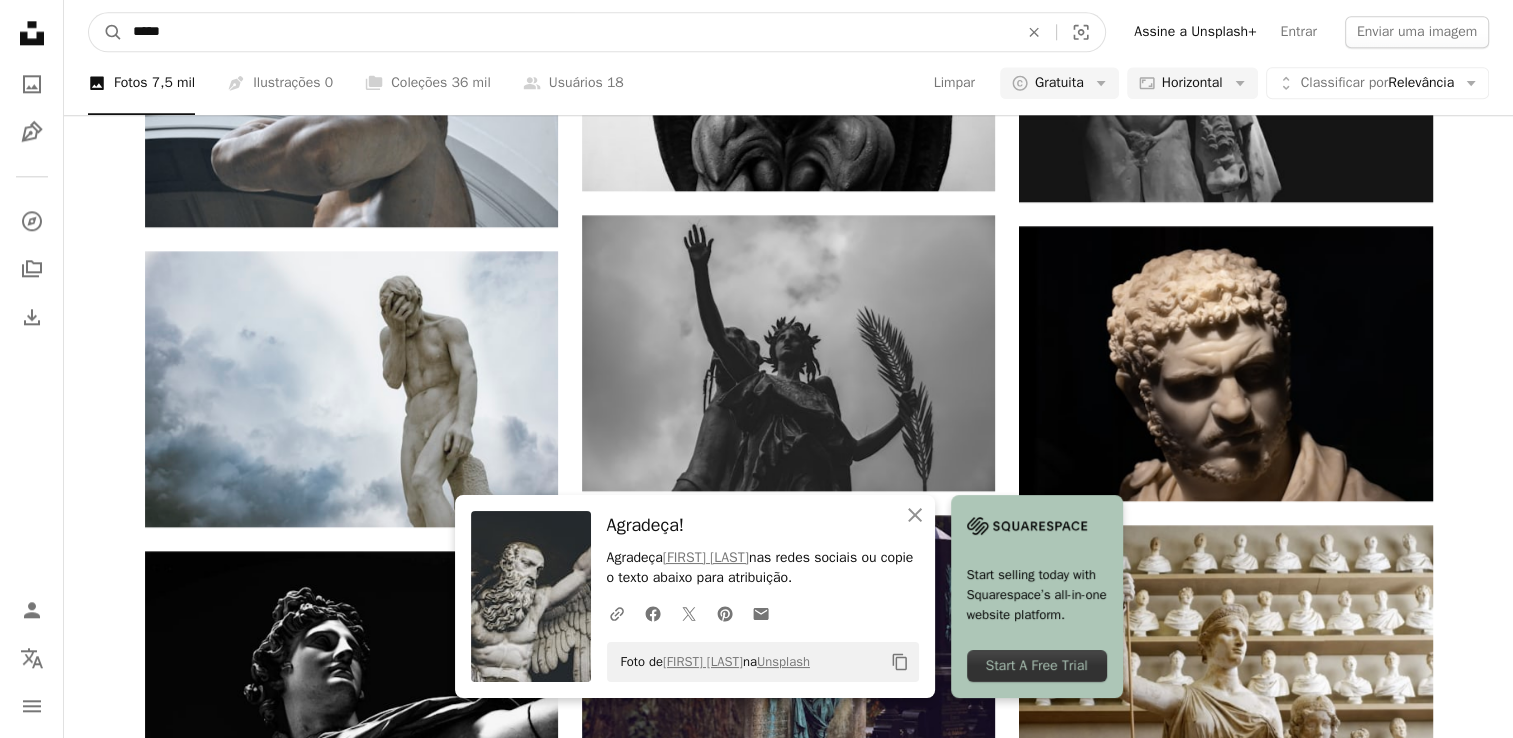 type on "*****" 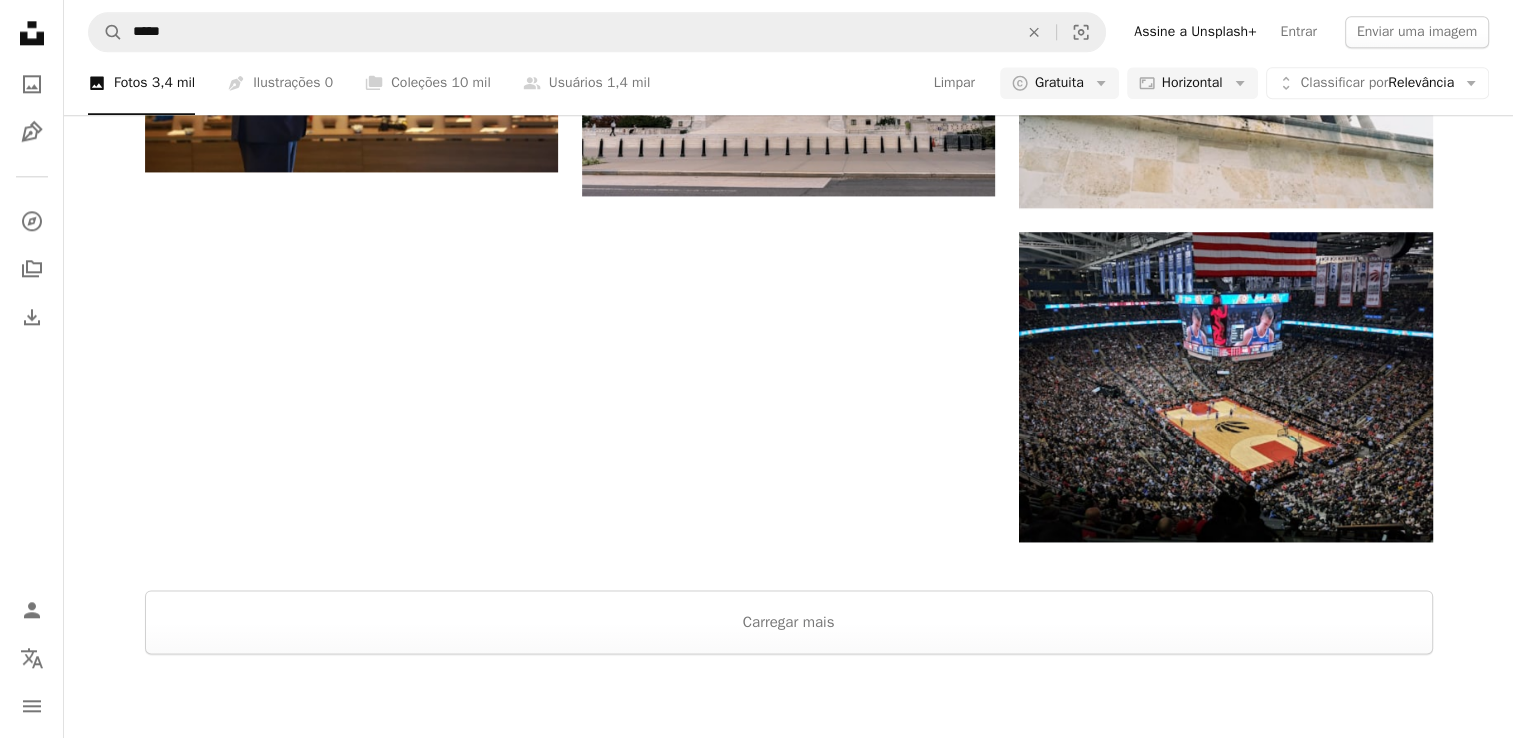 scroll, scrollTop: 2000, scrollLeft: 0, axis: vertical 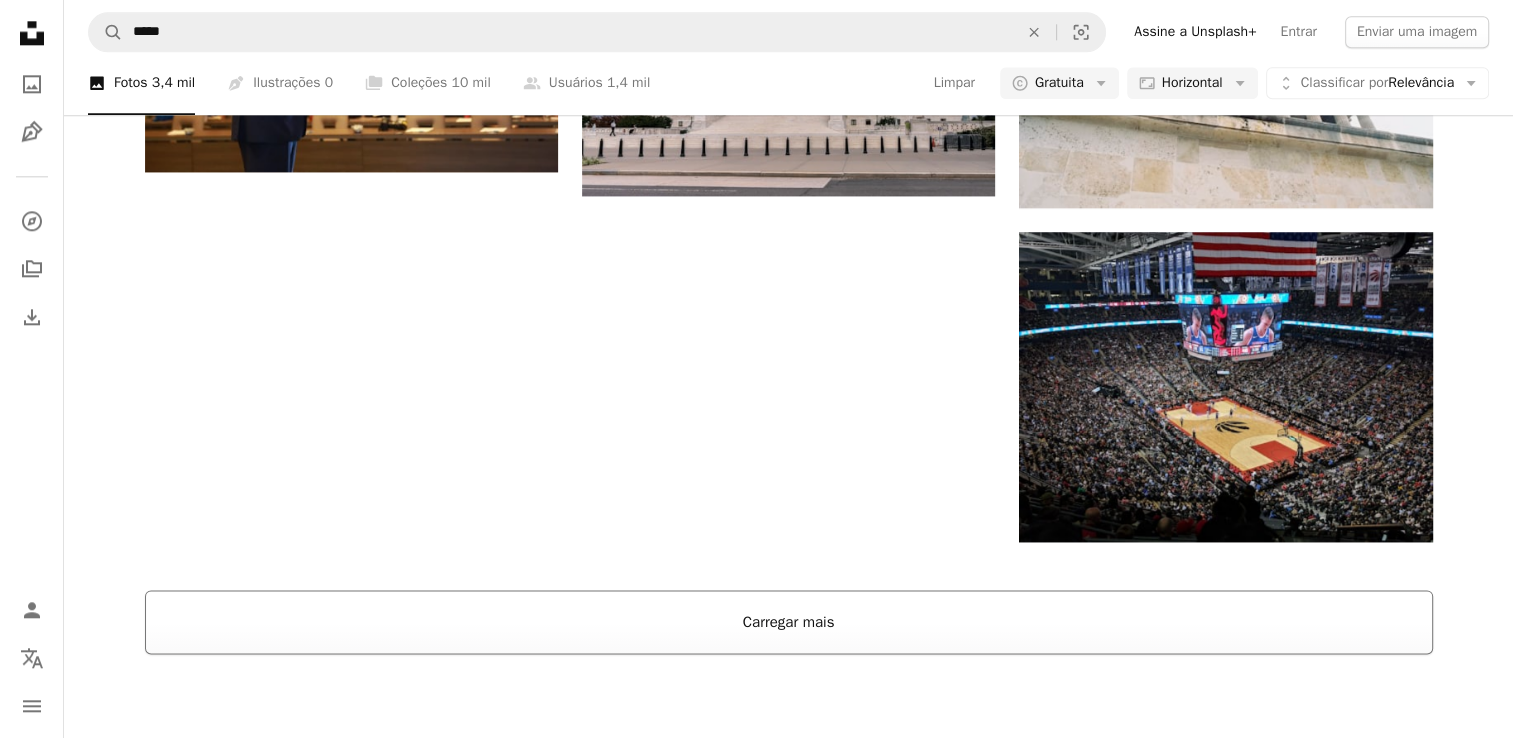 click on "Carregar mais" at bounding box center [789, 622] 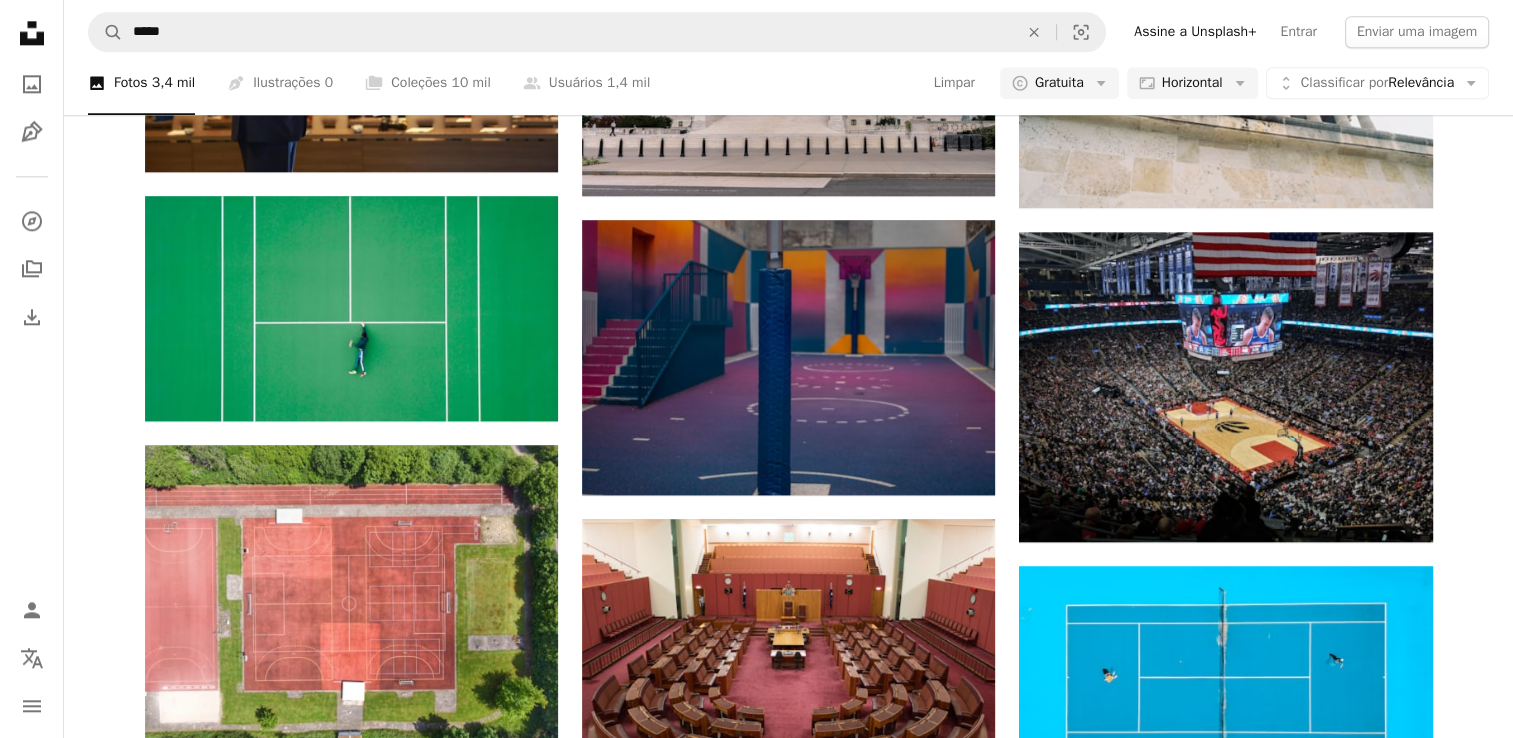 scroll, scrollTop: 1200, scrollLeft: 0, axis: vertical 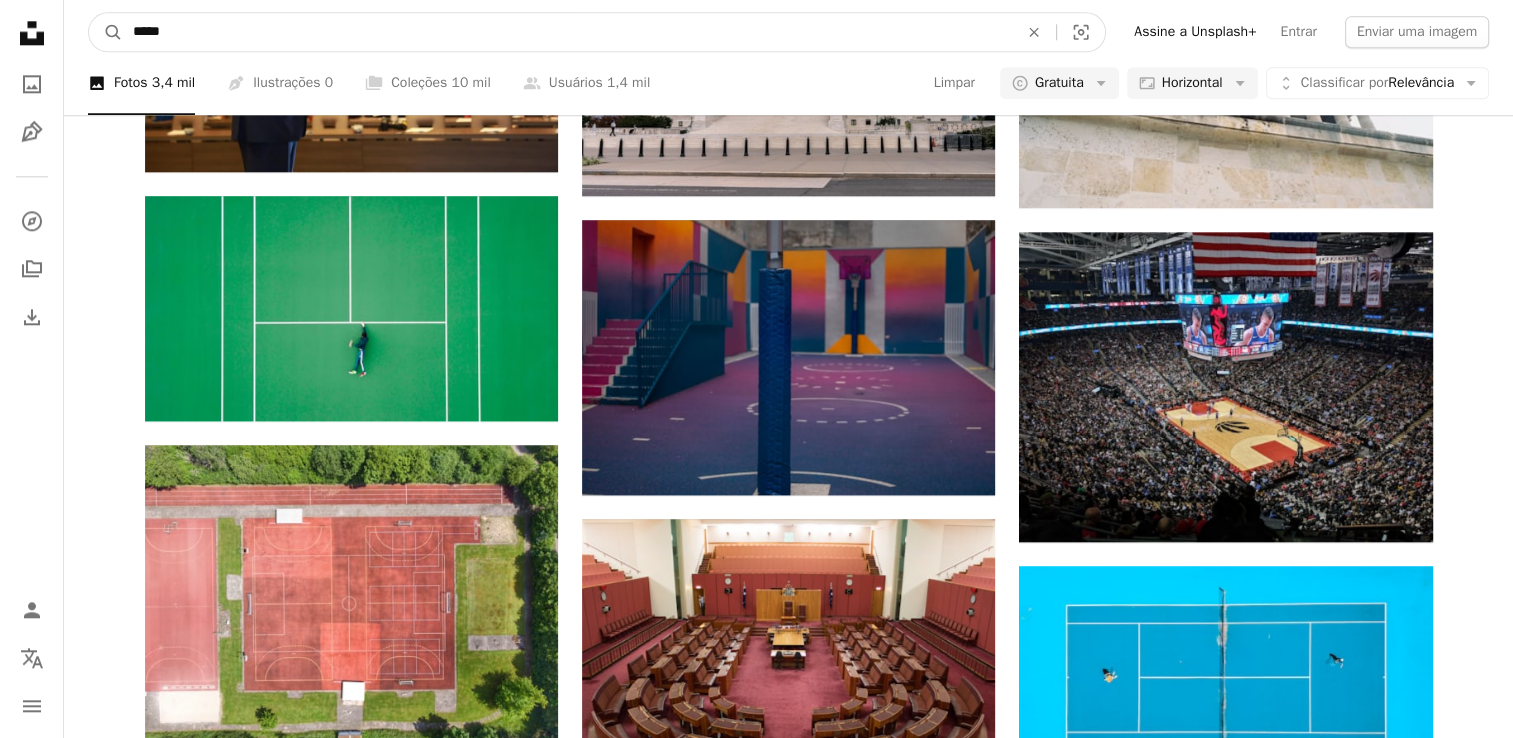 drag, startPoint x: 420, startPoint y: 20, endPoint x: 52, endPoint y: 42, distance: 368.657 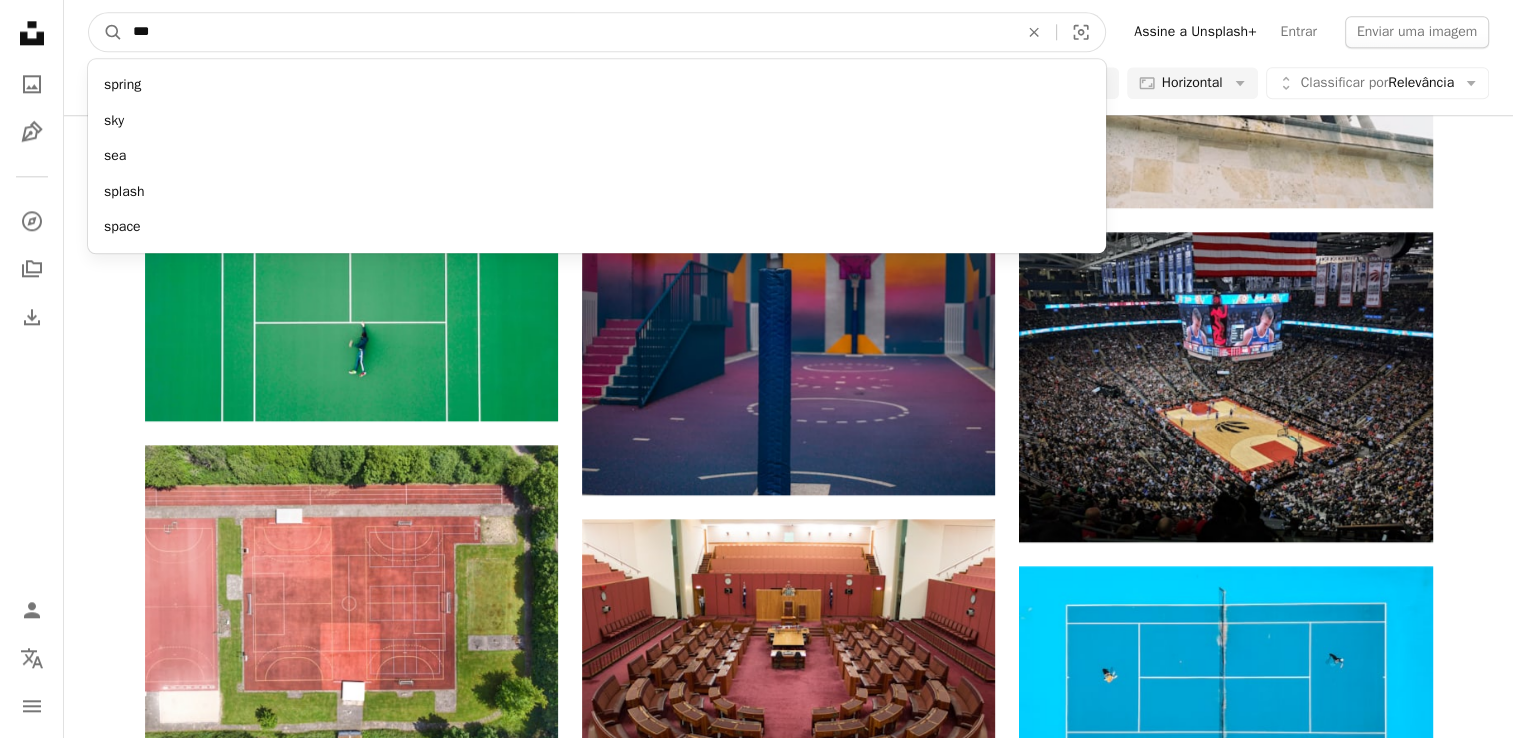 type on "***" 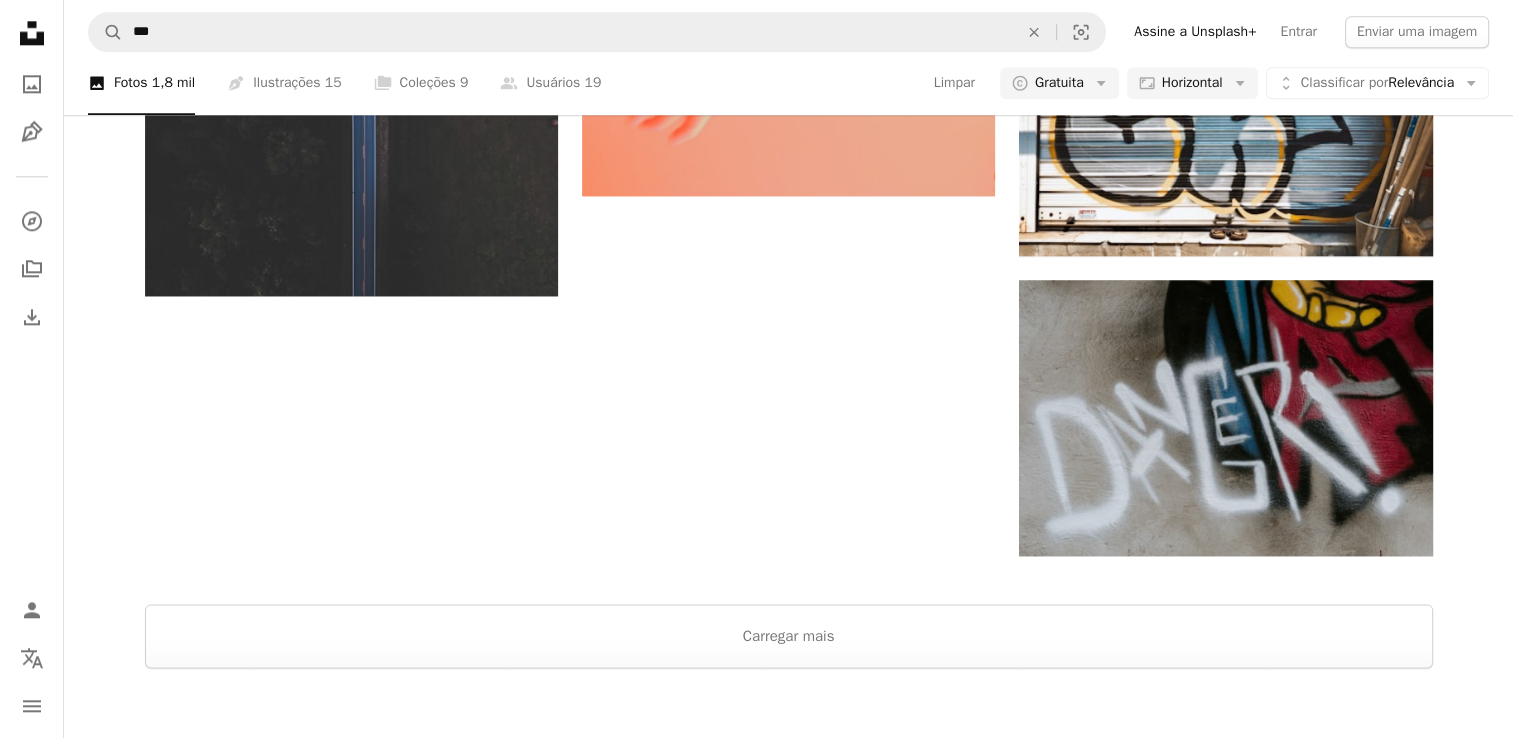 scroll, scrollTop: 0, scrollLeft: 0, axis: both 